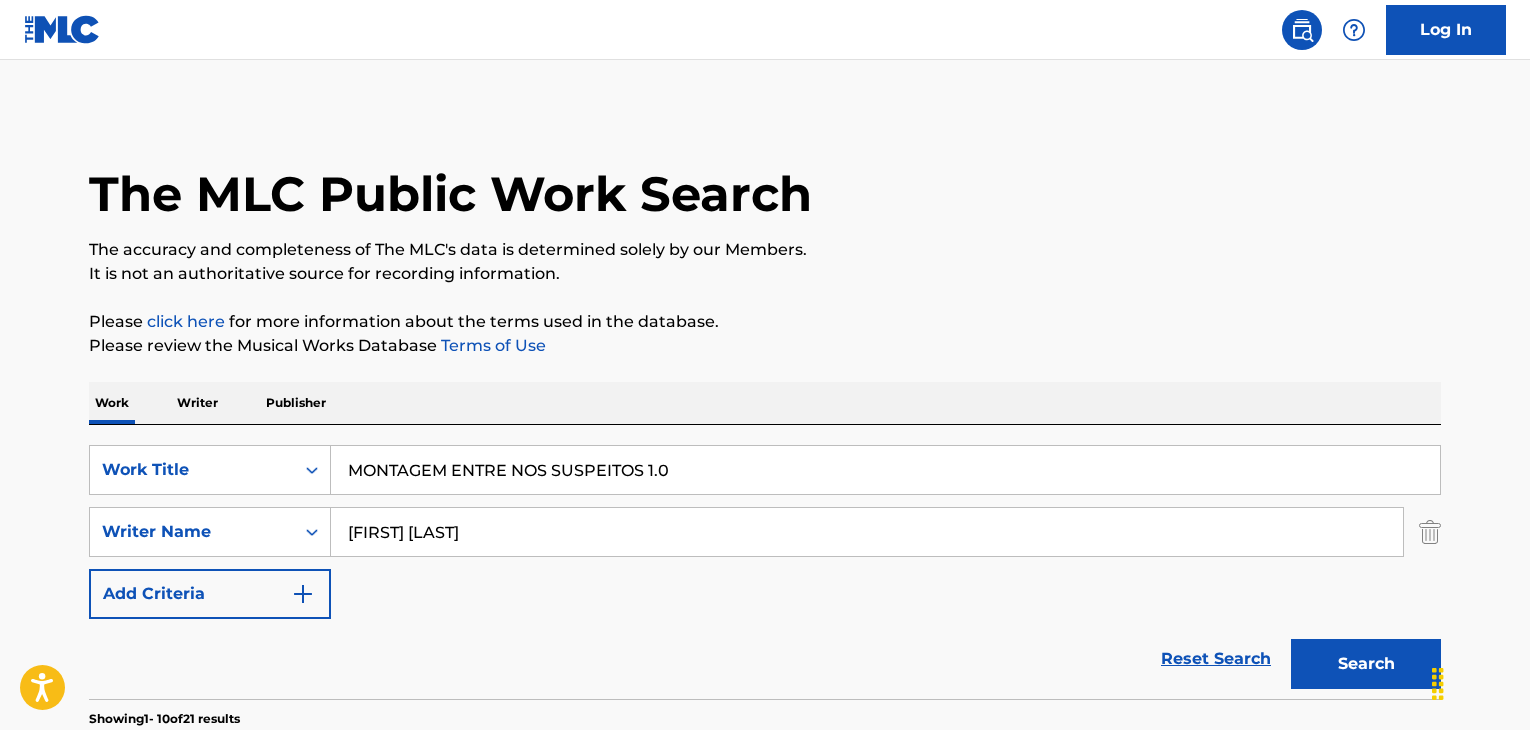 scroll, scrollTop: 600, scrollLeft: 0, axis: vertical 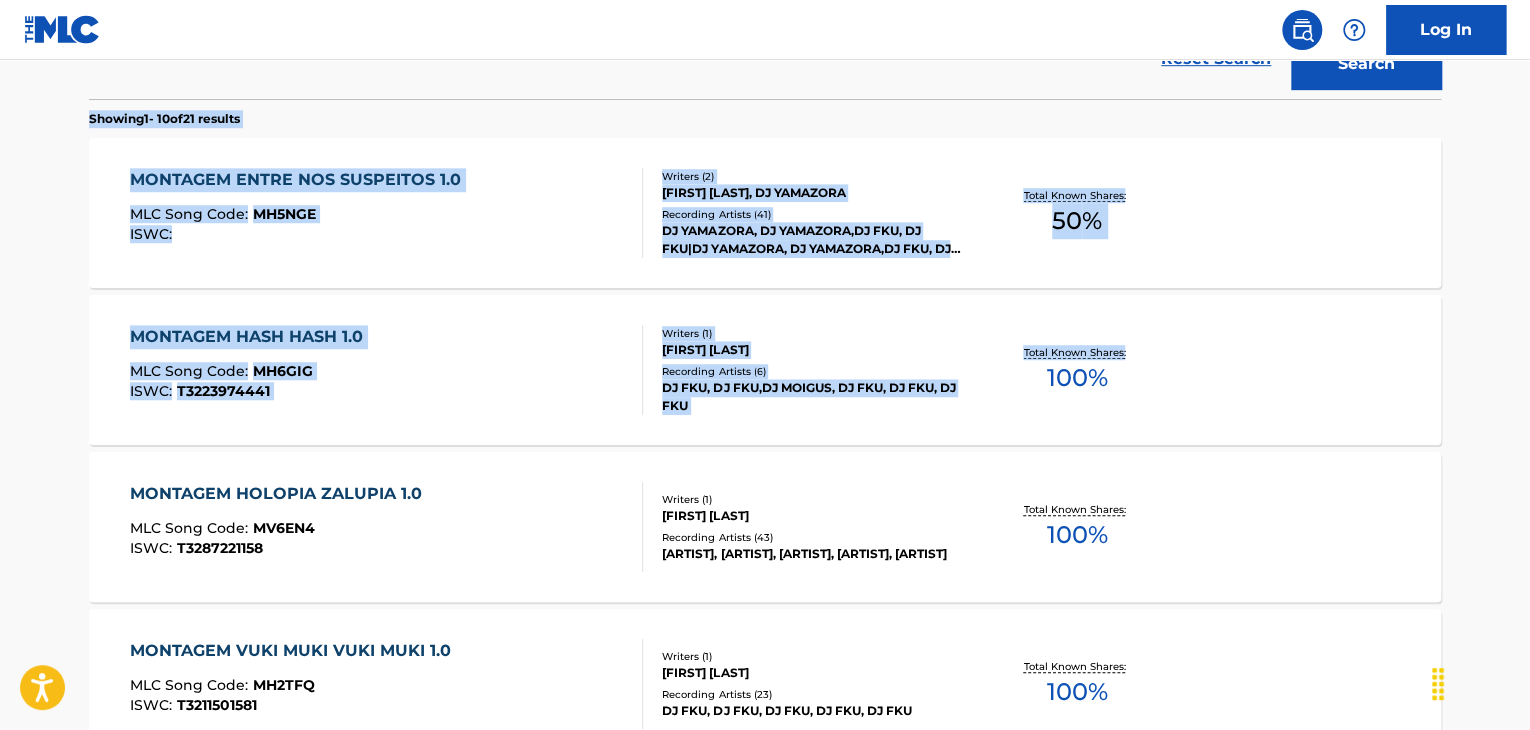 drag, startPoint x: 1528, startPoint y: 366, endPoint x: 1535, endPoint y: 70, distance: 296.08276 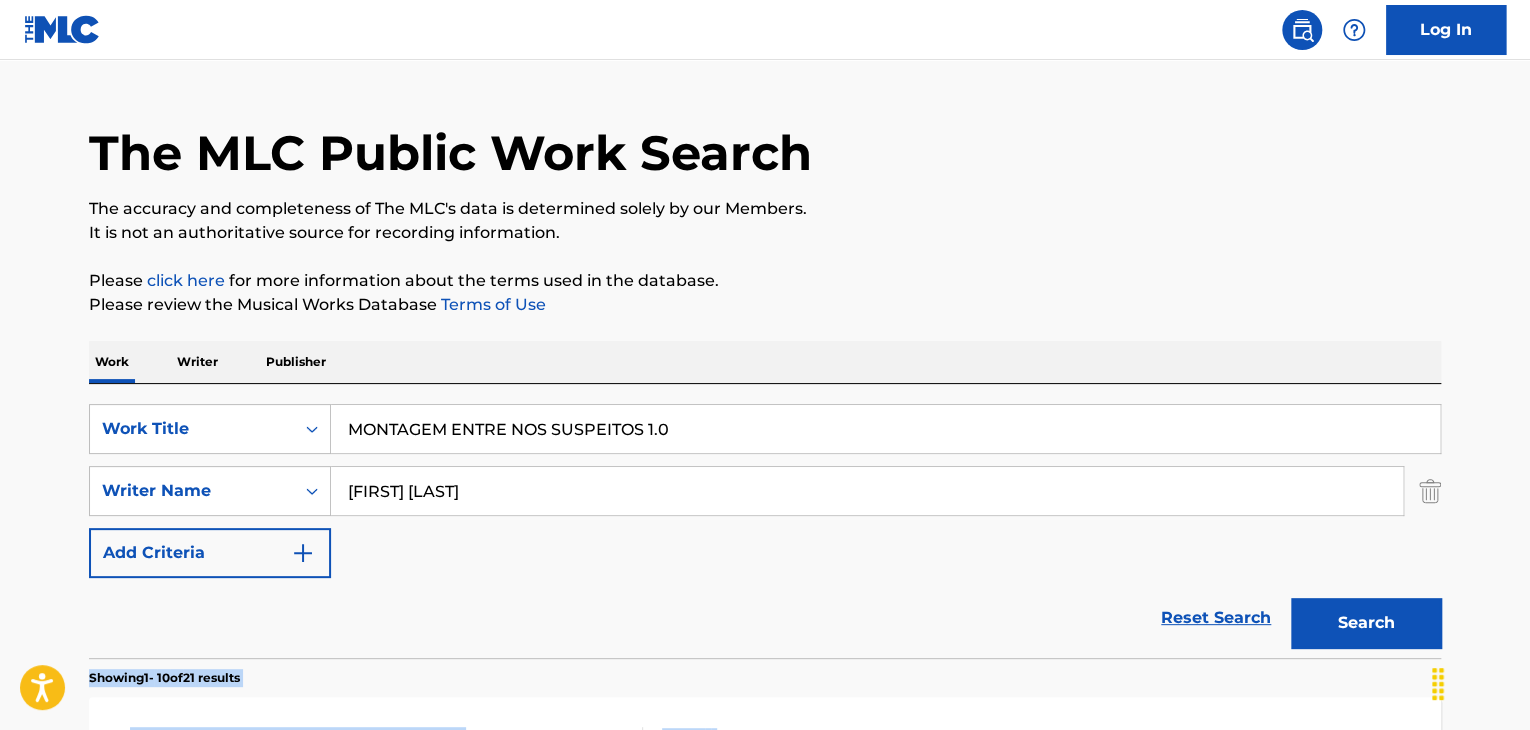 scroll, scrollTop: 0, scrollLeft: 0, axis: both 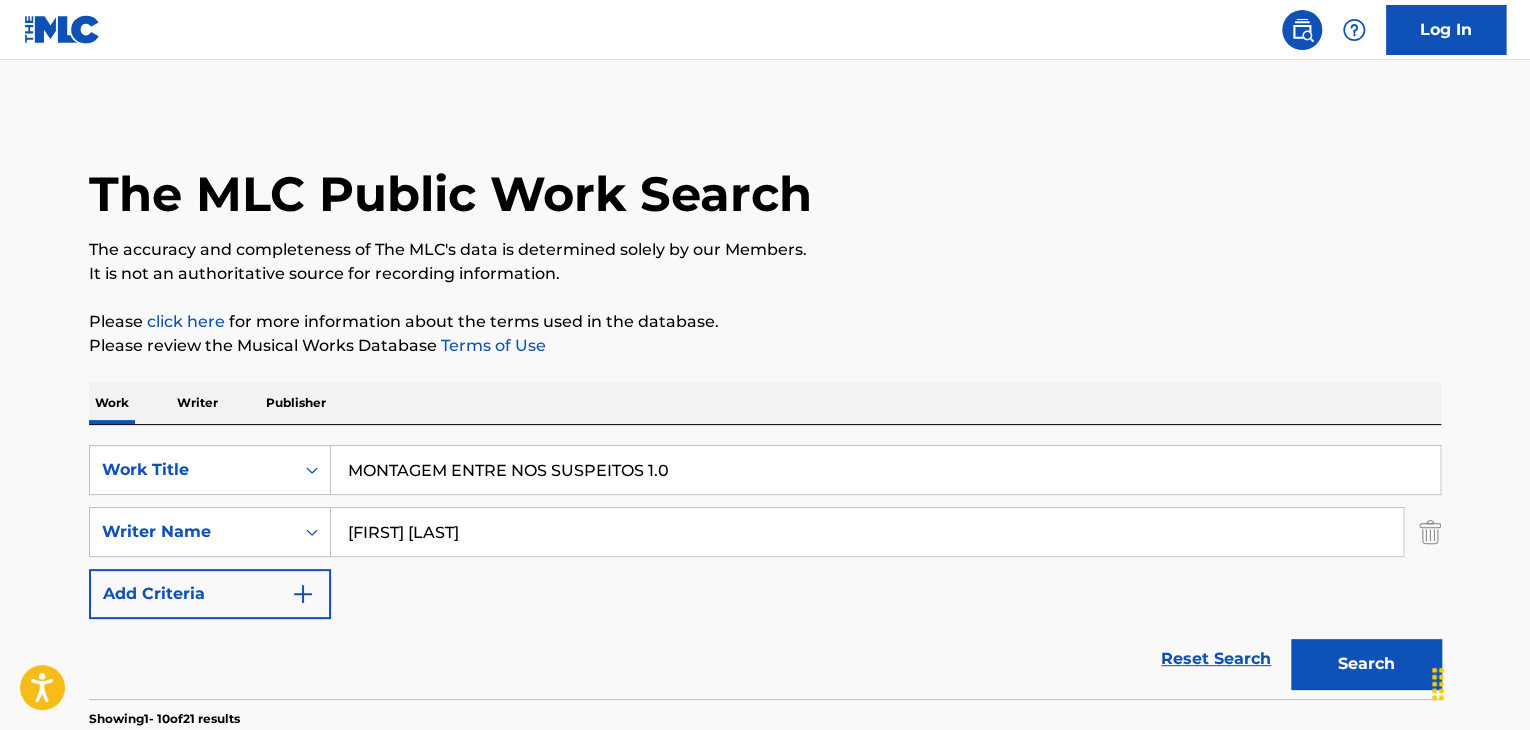 click on "MONTAGEM ENTRE NOS SUSPEITOS 1.0" at bounding box center [885, 470] 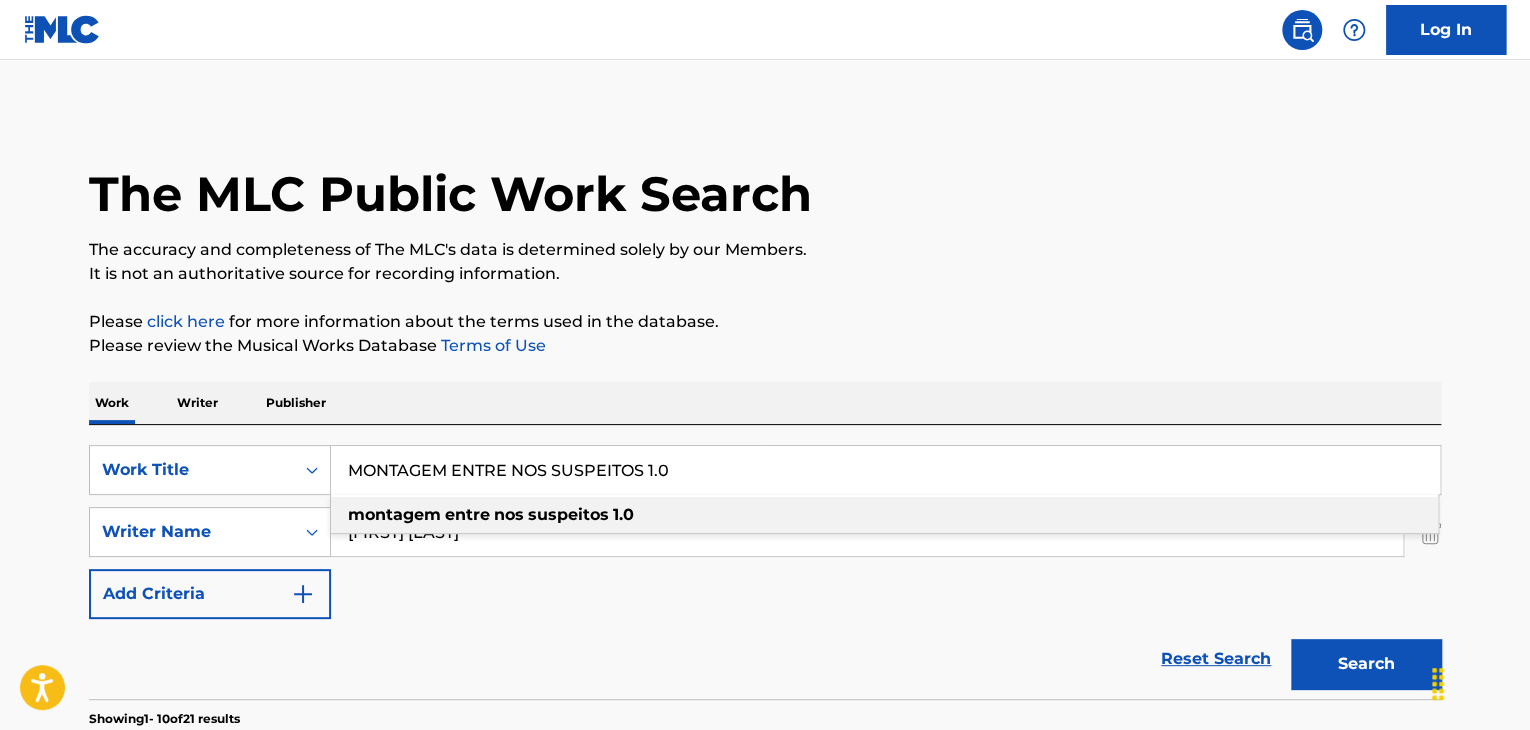 paste on "Мon 6раt" 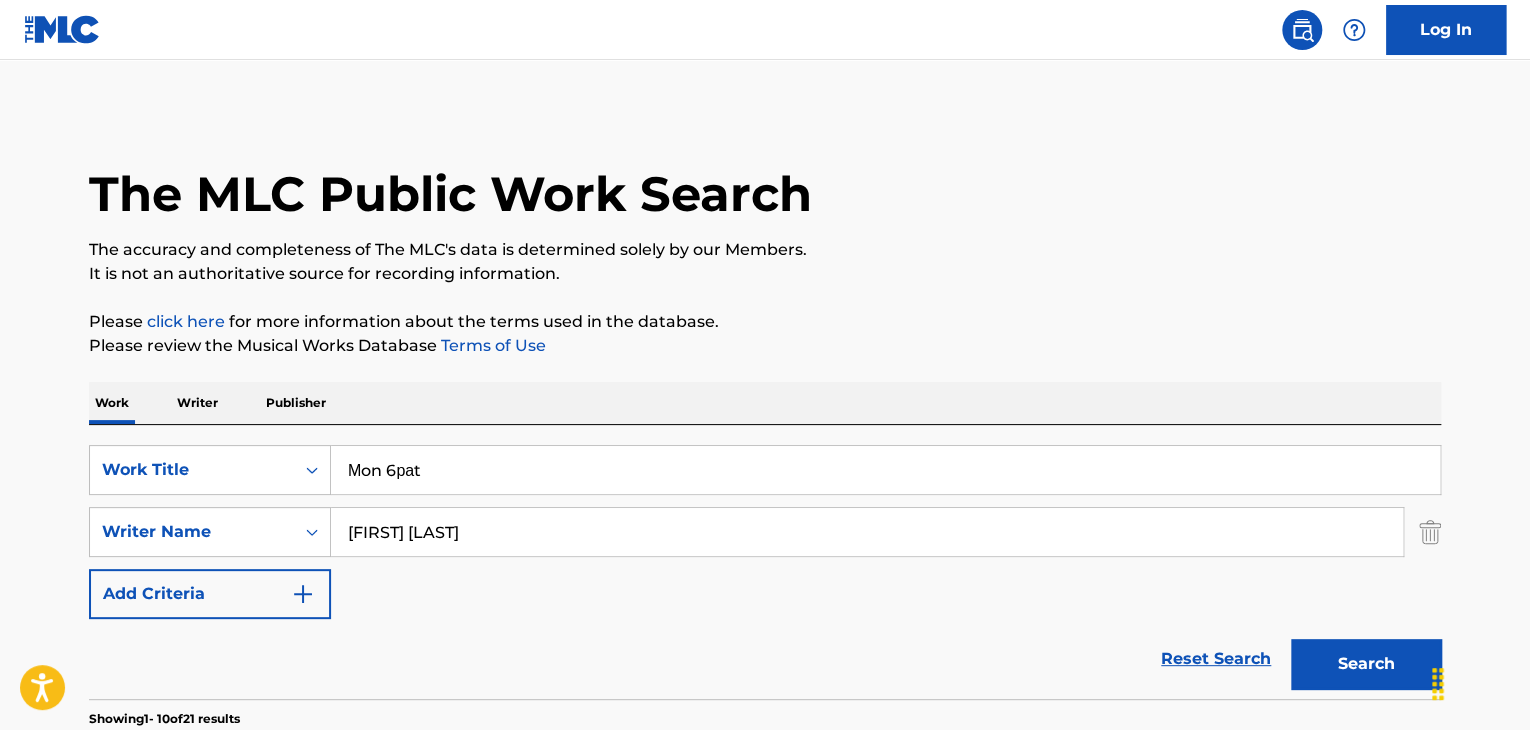 type on "Мon 6раt" 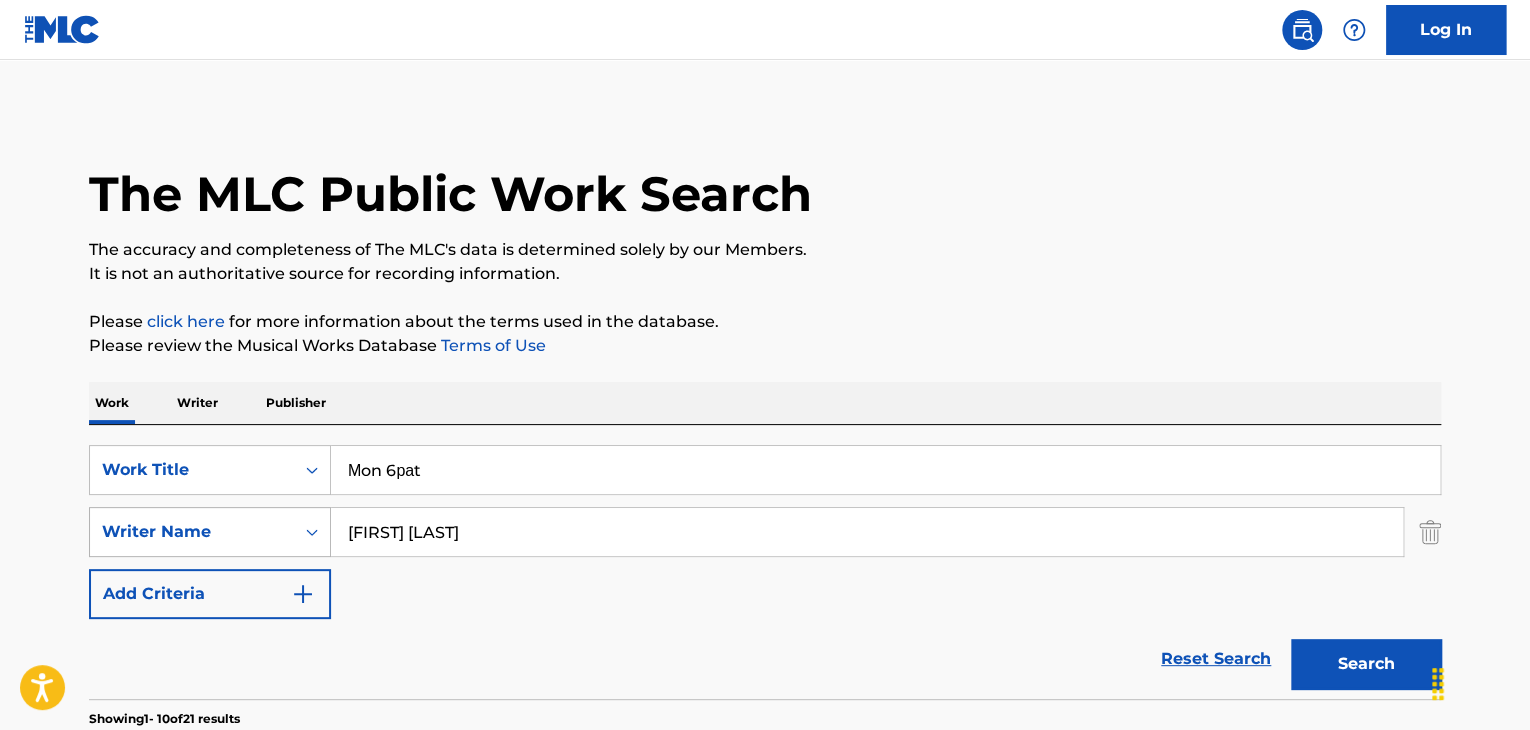 paste on "Leader brai" 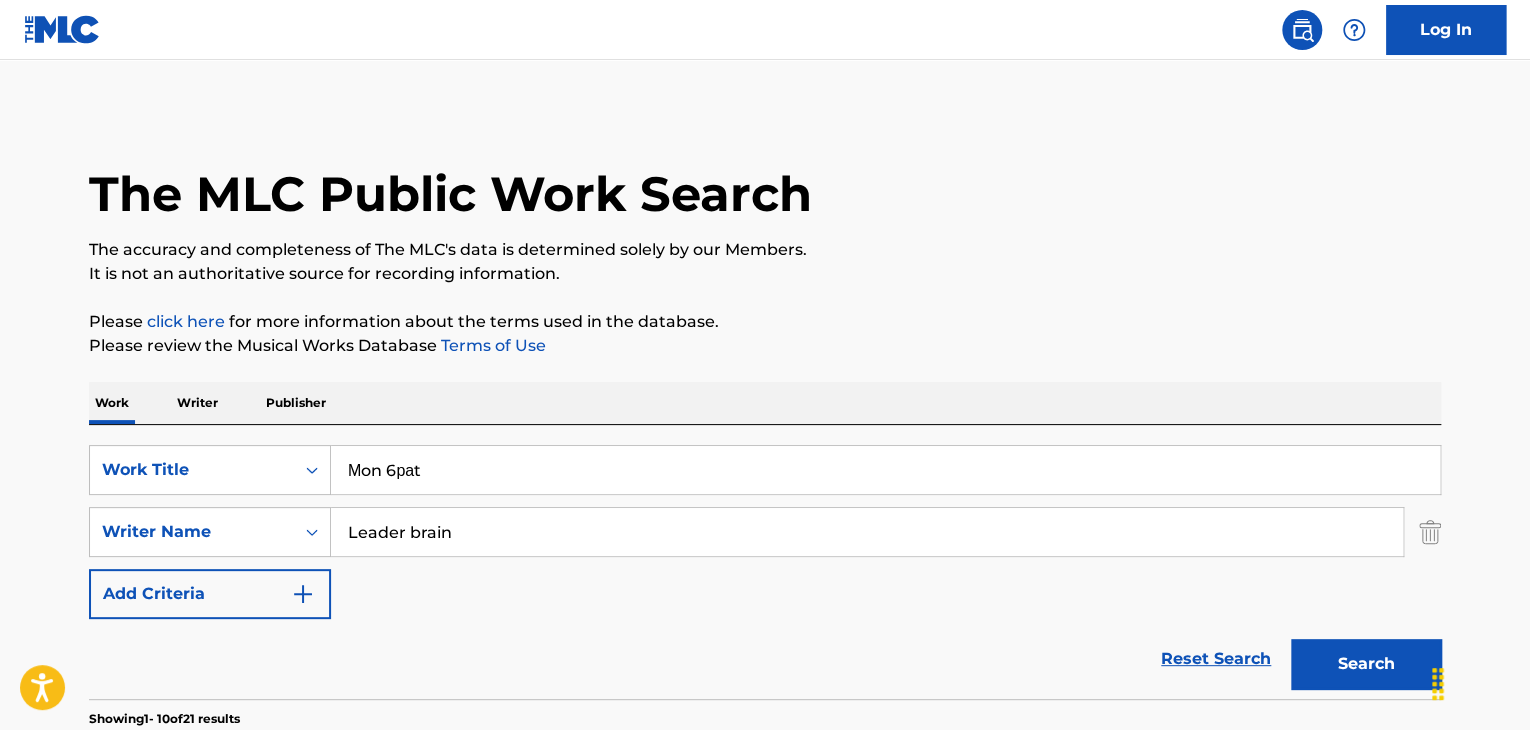 type on "Leader brain" 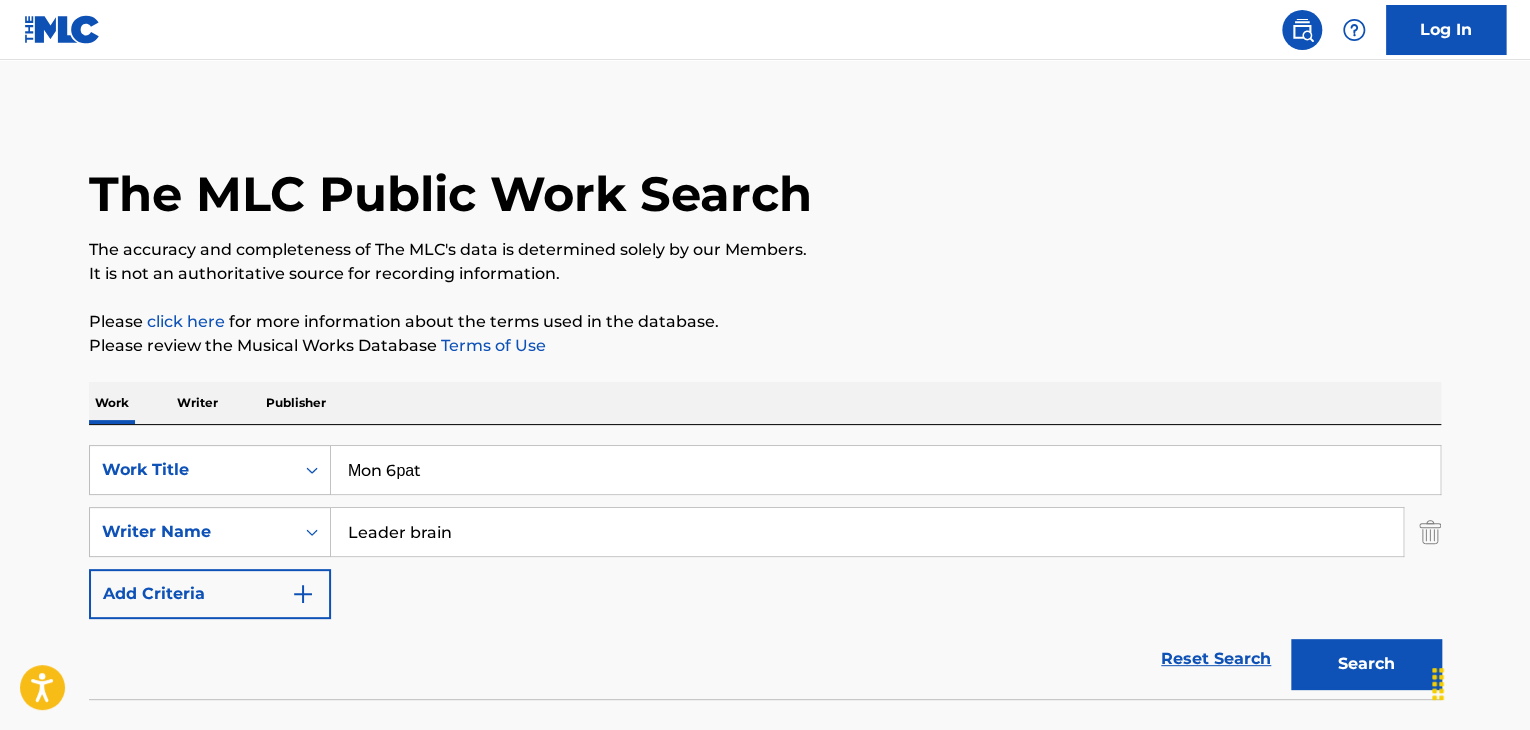 scroll, scrollTop: 138, scrollLeft: 0, axis: vertical 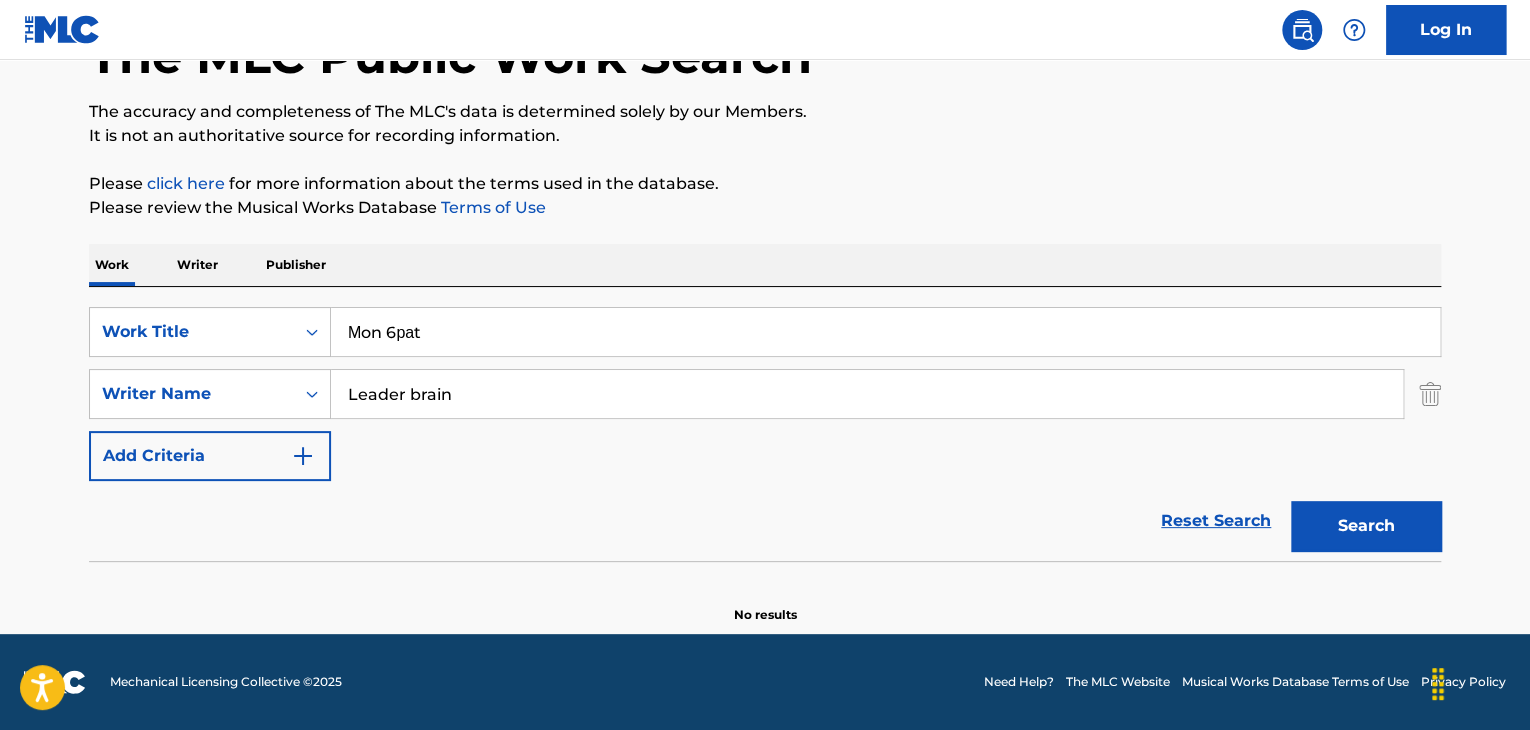 drag, startPoint x: 572, startPoint y: 324, endPoint x: 0, endPoint y: 272, distance: 574.35876 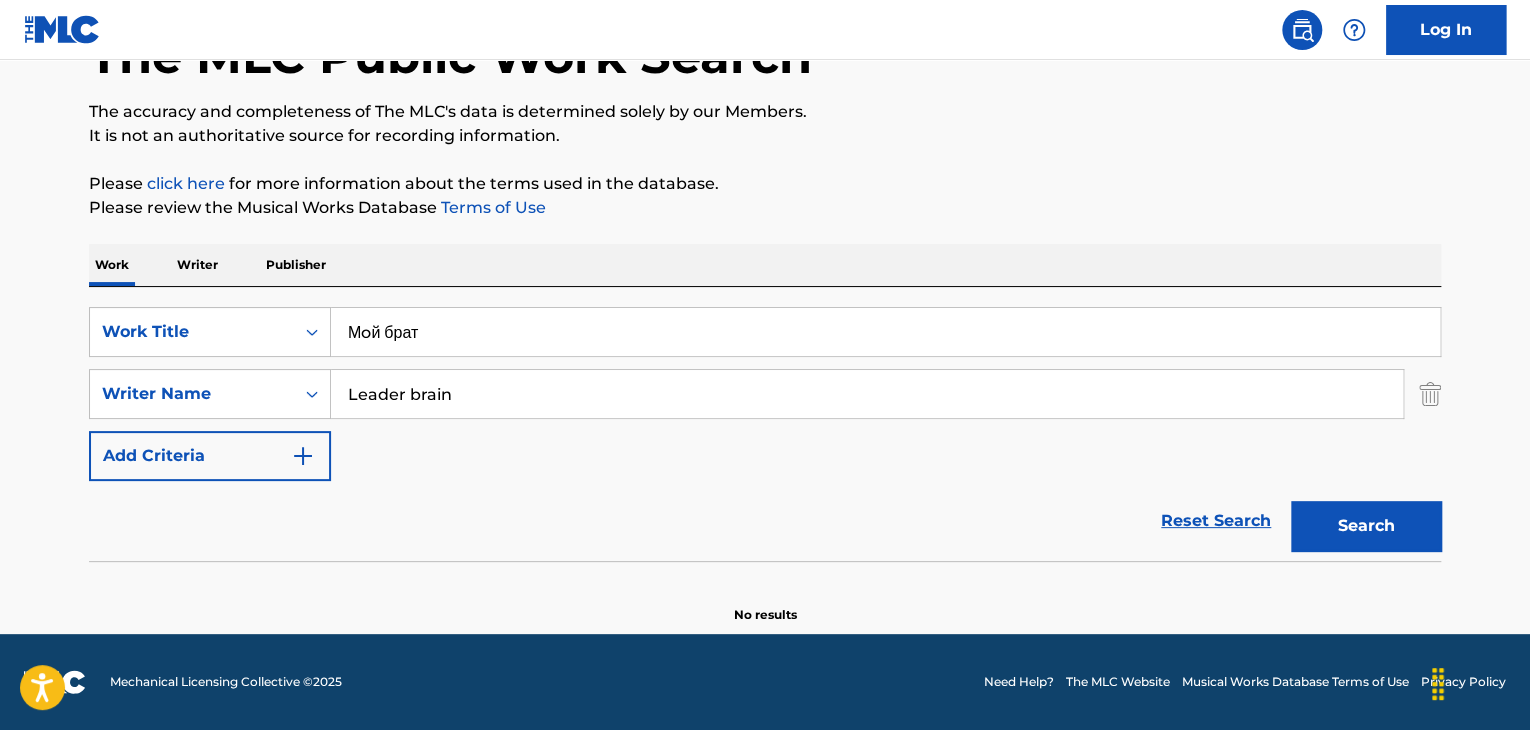type on "Мoй брат" 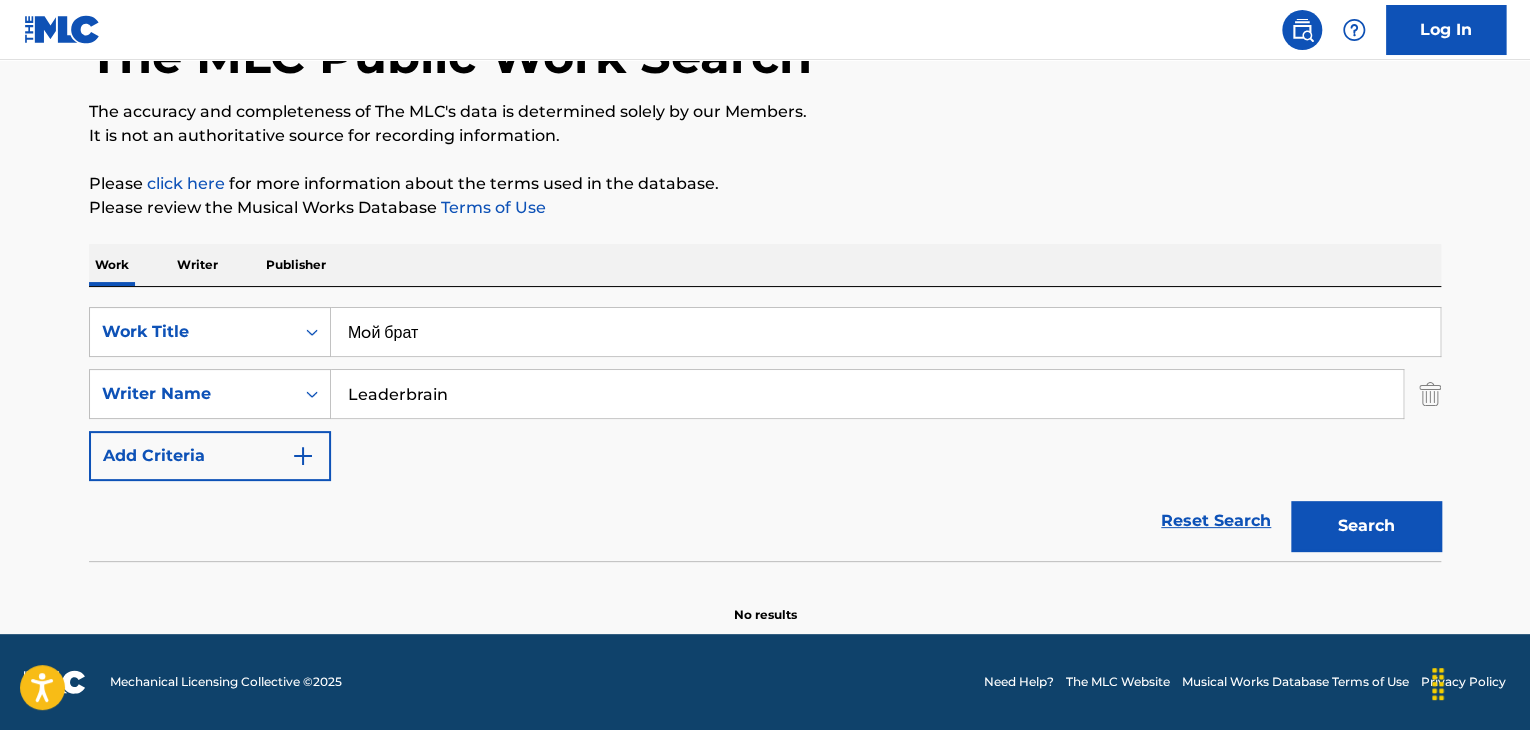click on "Search" at bounding box center [1366, 526] 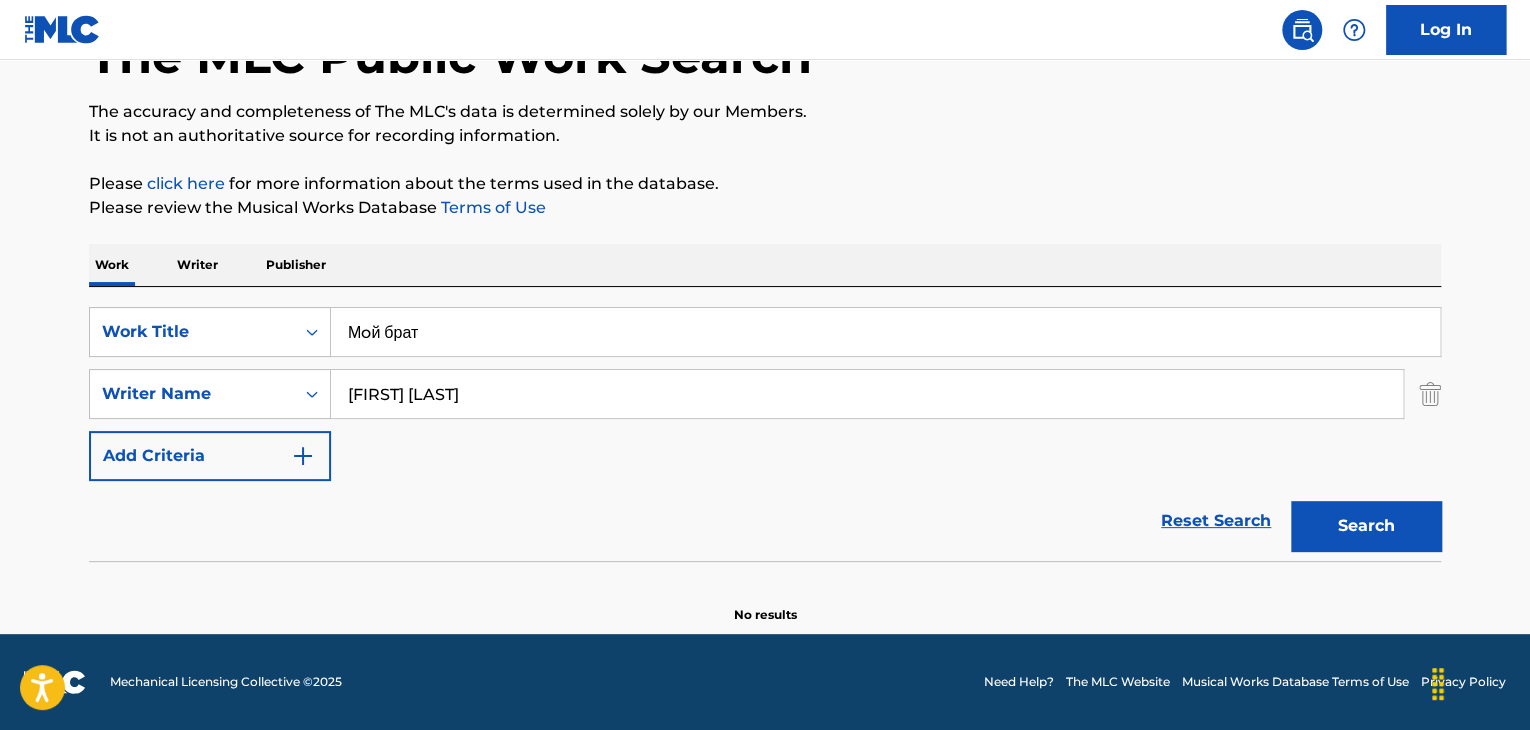 click on "Search" at bounding box center (1366, 526) 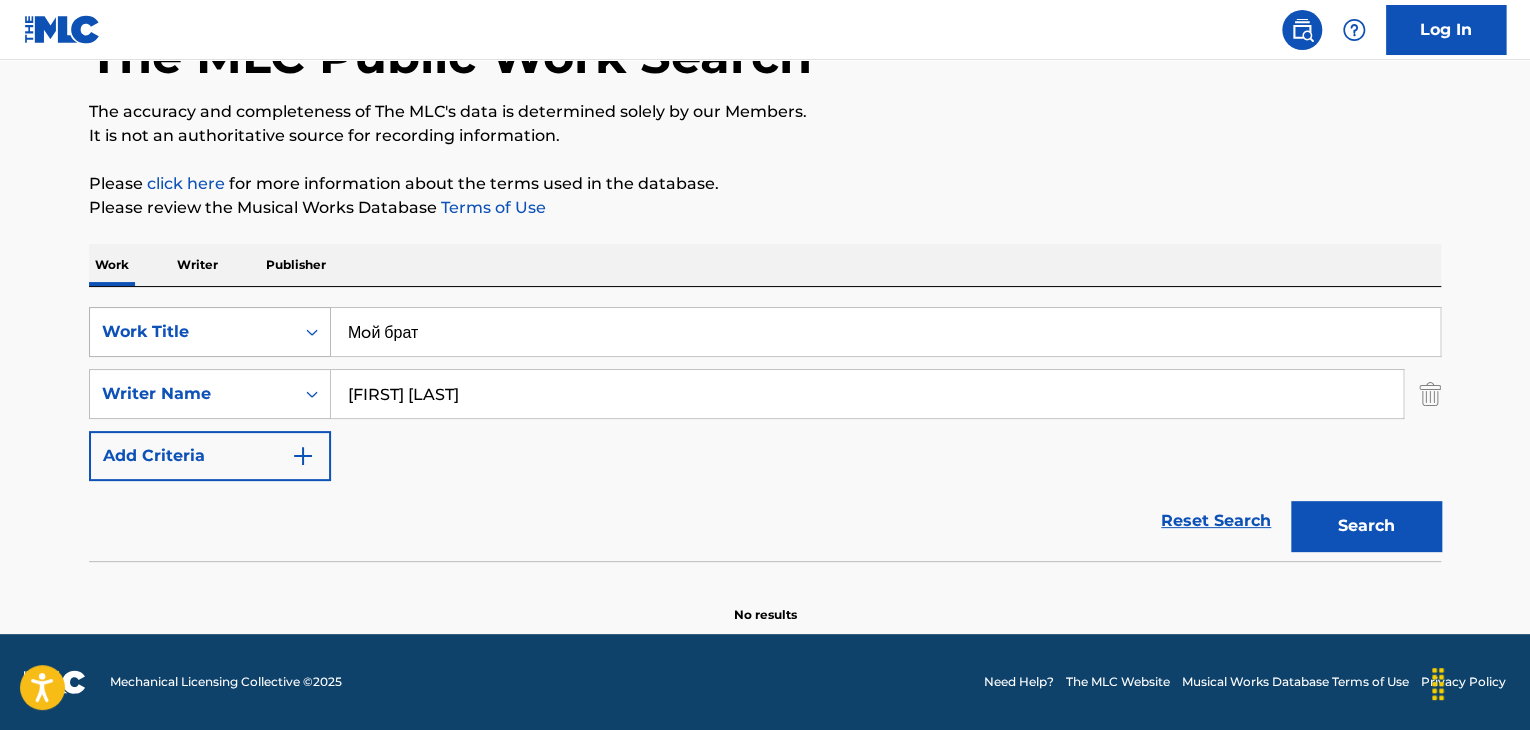 paste on "[FIRST] [LAST]" 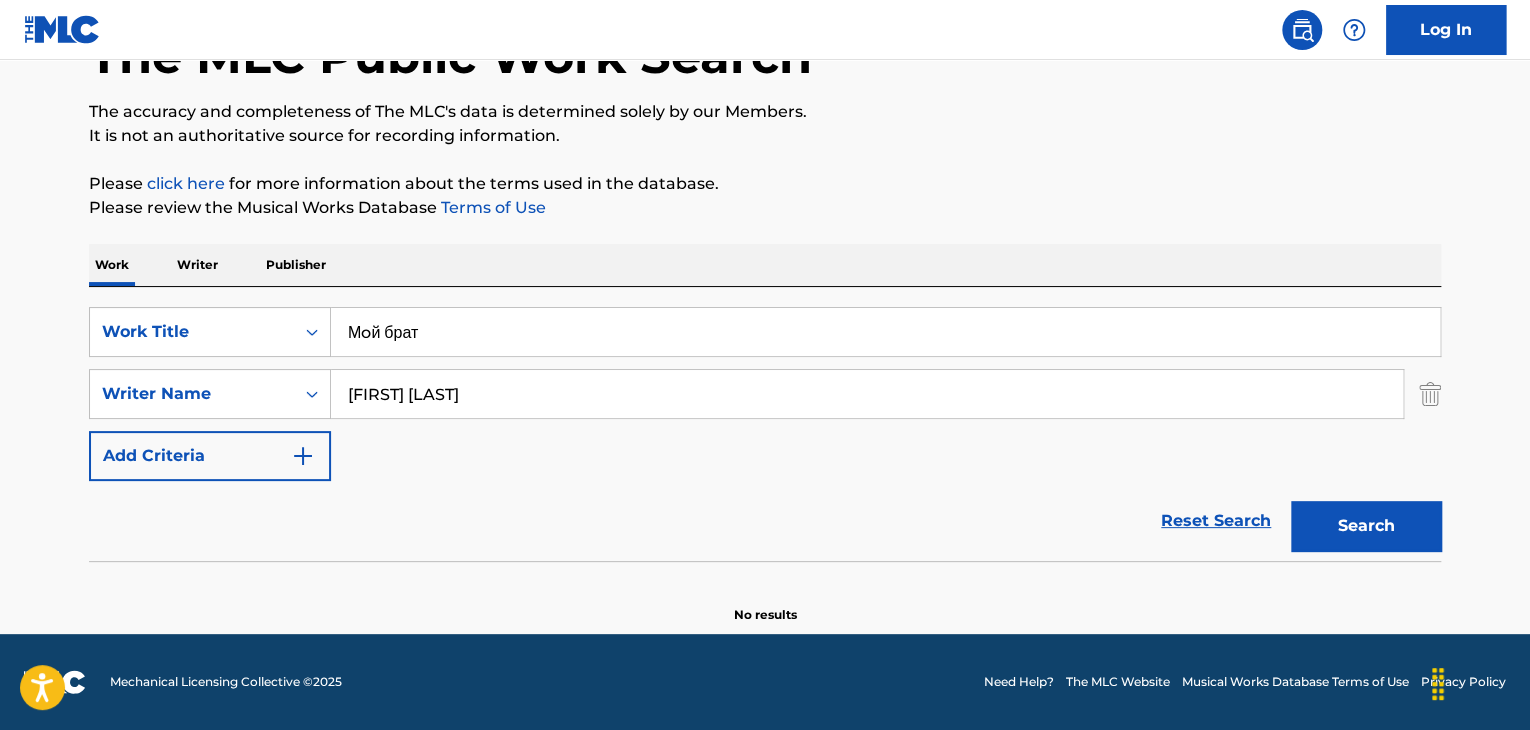 type on "[FIRST] [LAST]" 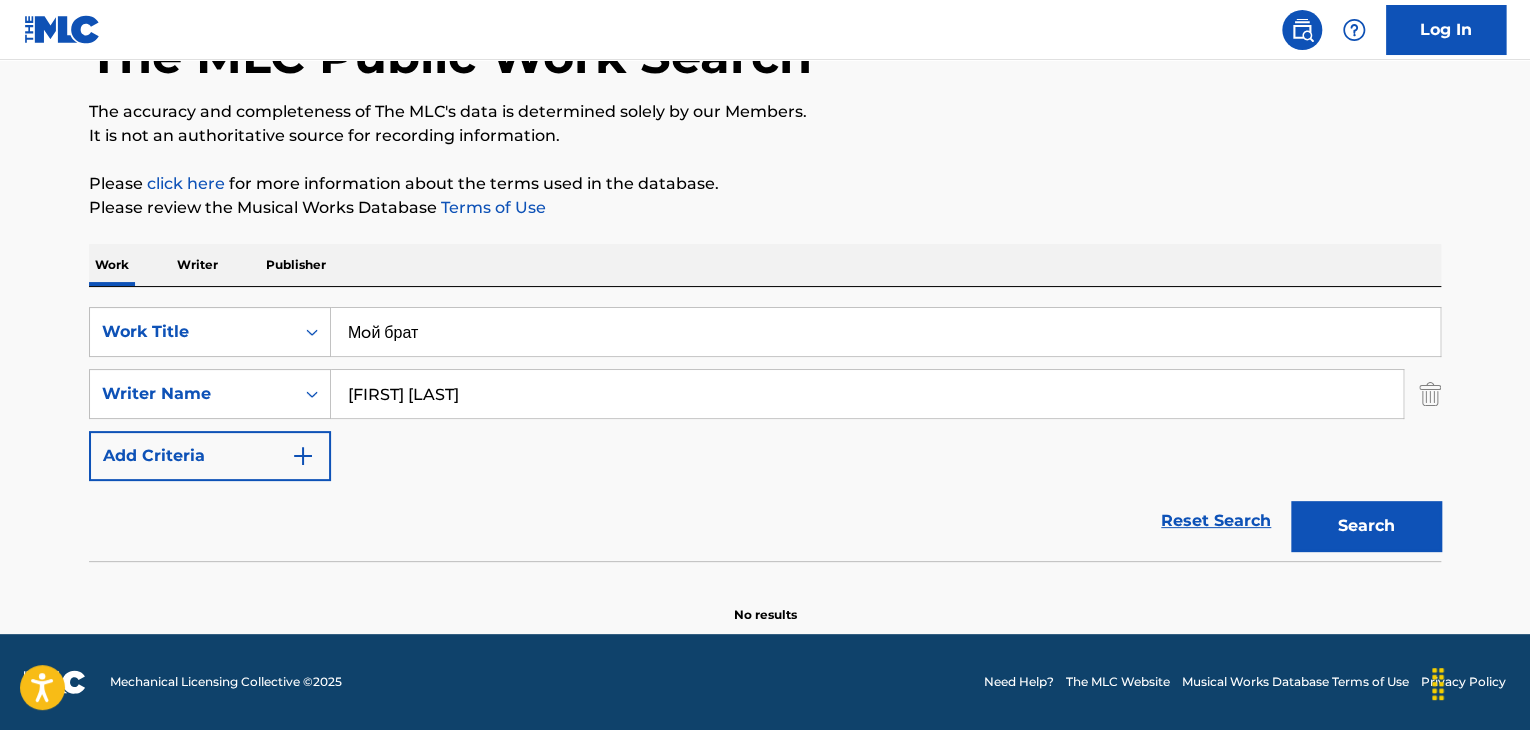 drag, startPoint x: 414, startPoint y: 398, endPoint x: 0, endPoint y: 365, distance: 415.31314 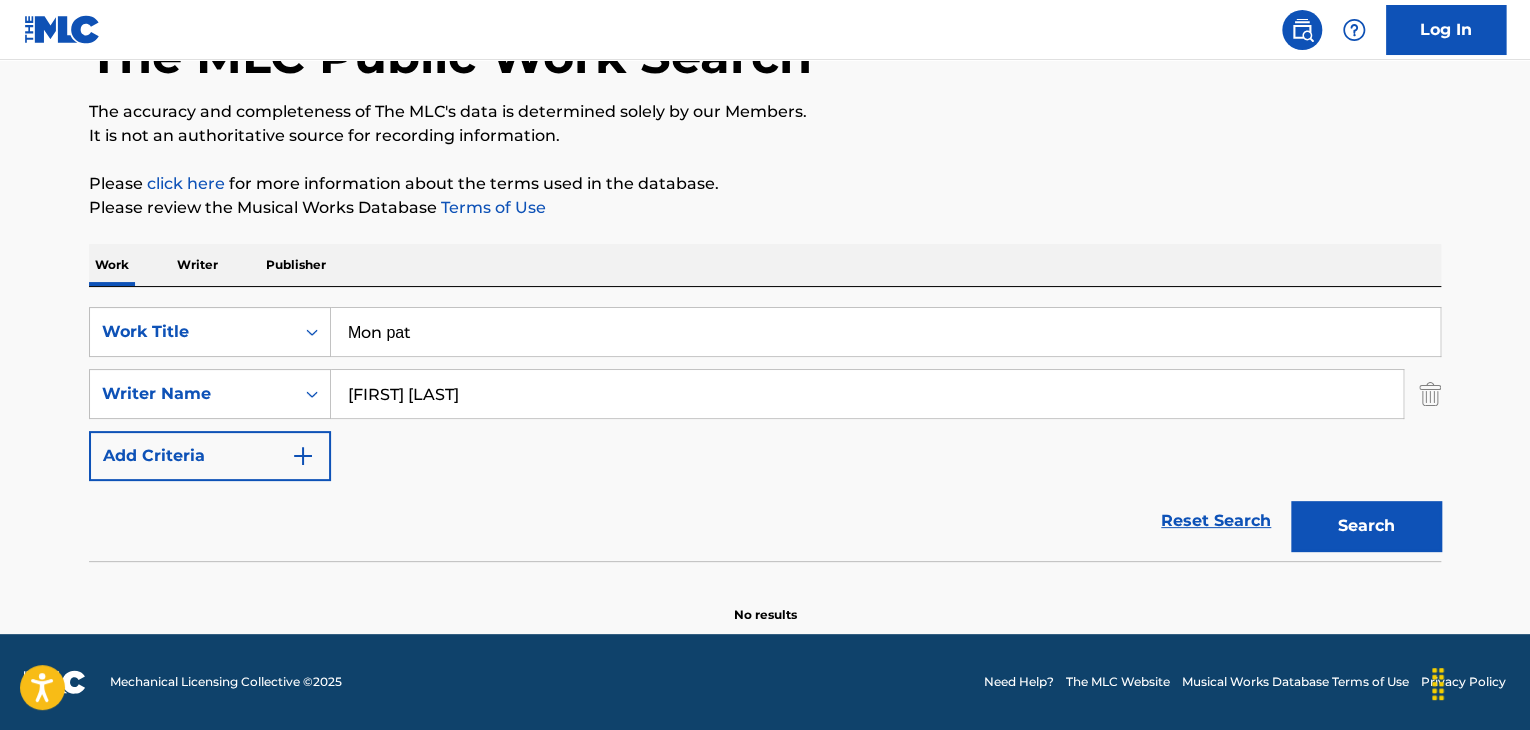 type on "Мon раt" 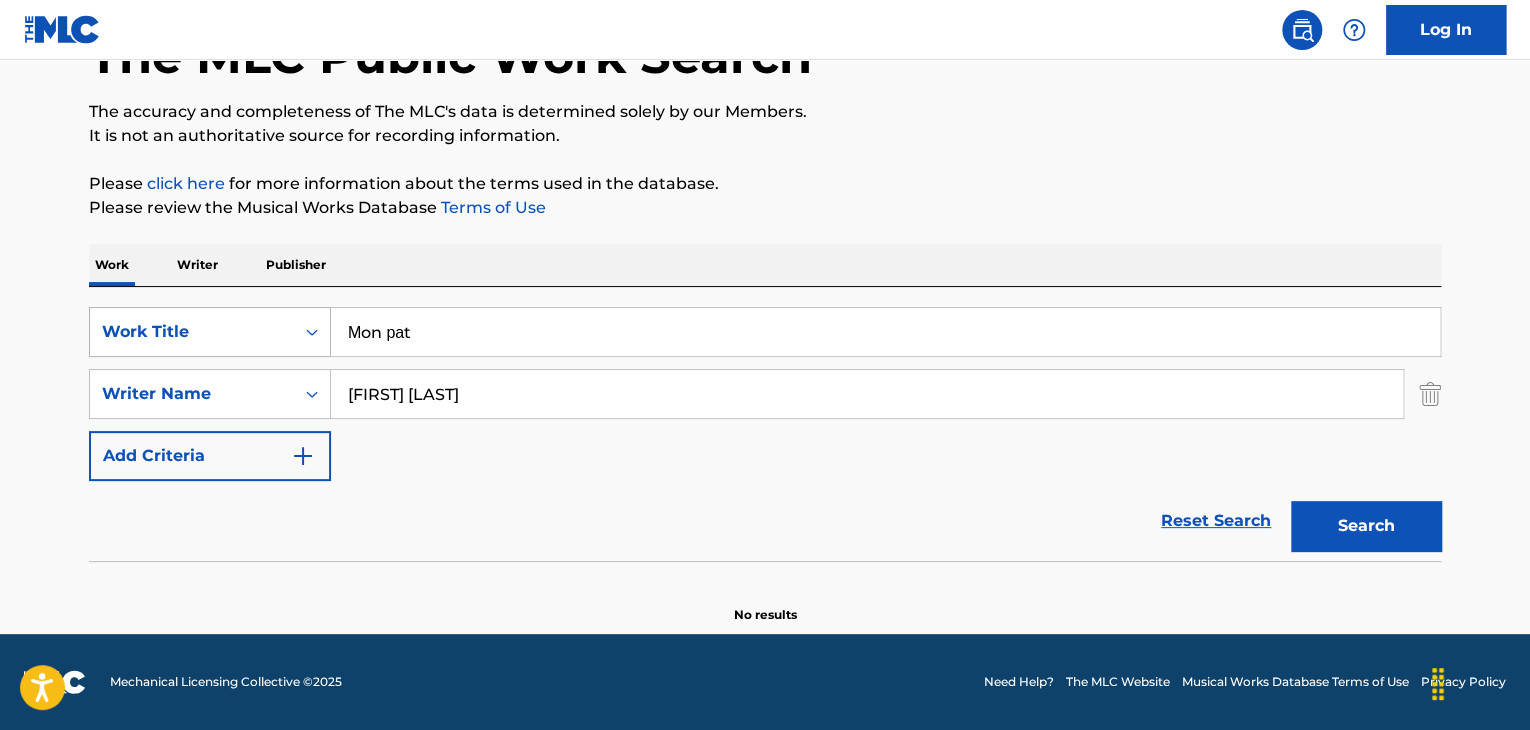 paste on "[FIRST] [LAST]" 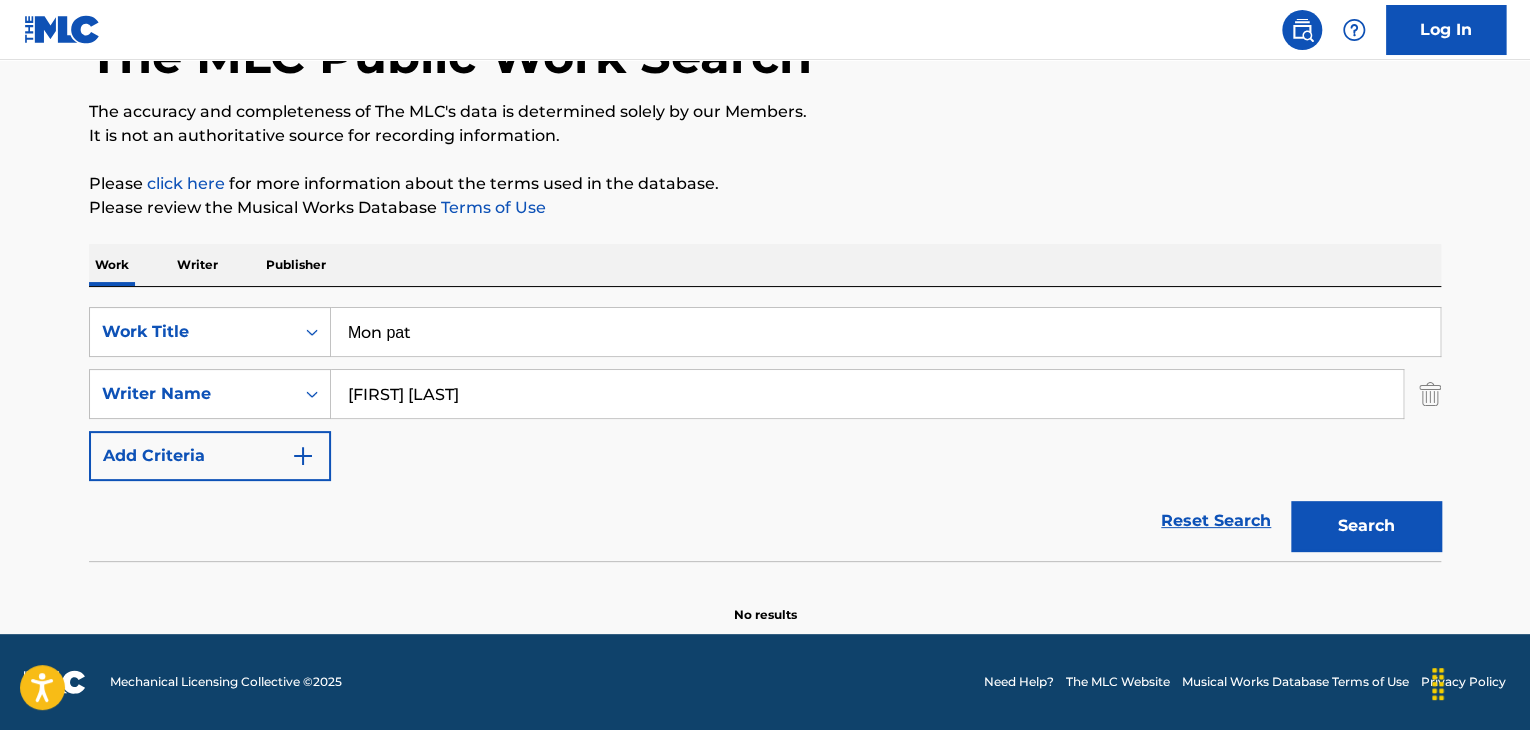 type on "[FIRST] [LAST]" 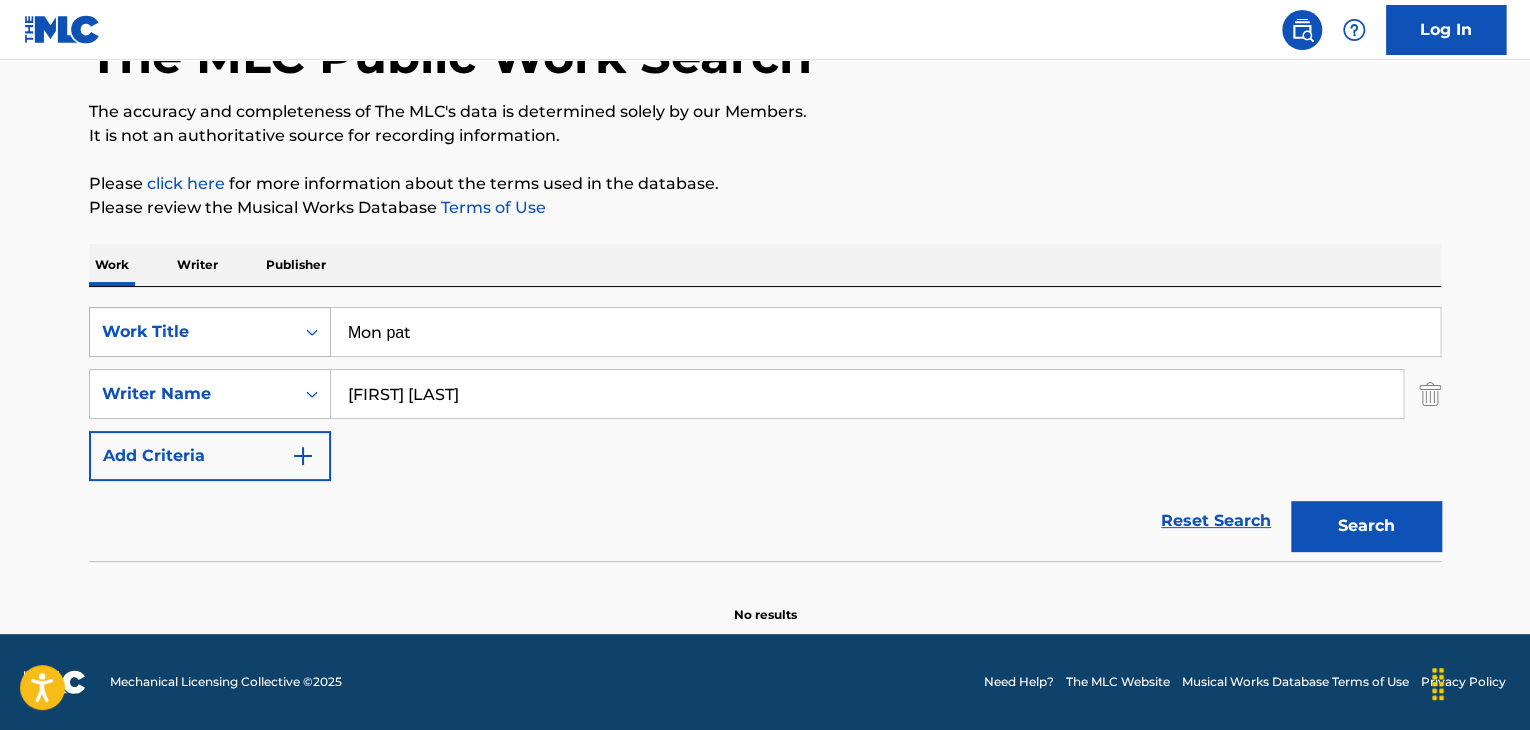 drag, startPoint x: 576, startPoint y: 325, endPoint x: 125, endPoint y: 317, distance: 451.07095 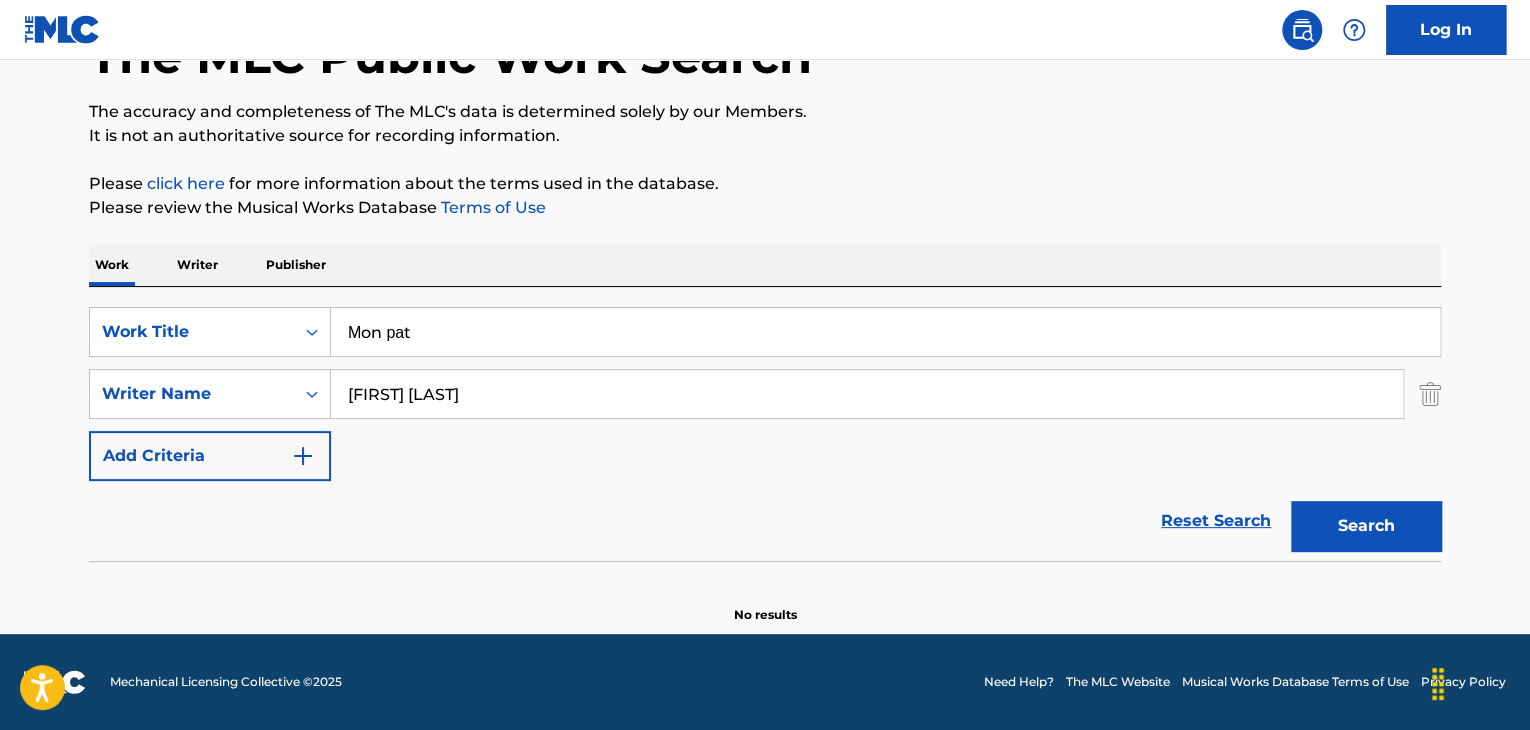 paste on "Real Connections Vol. 2" 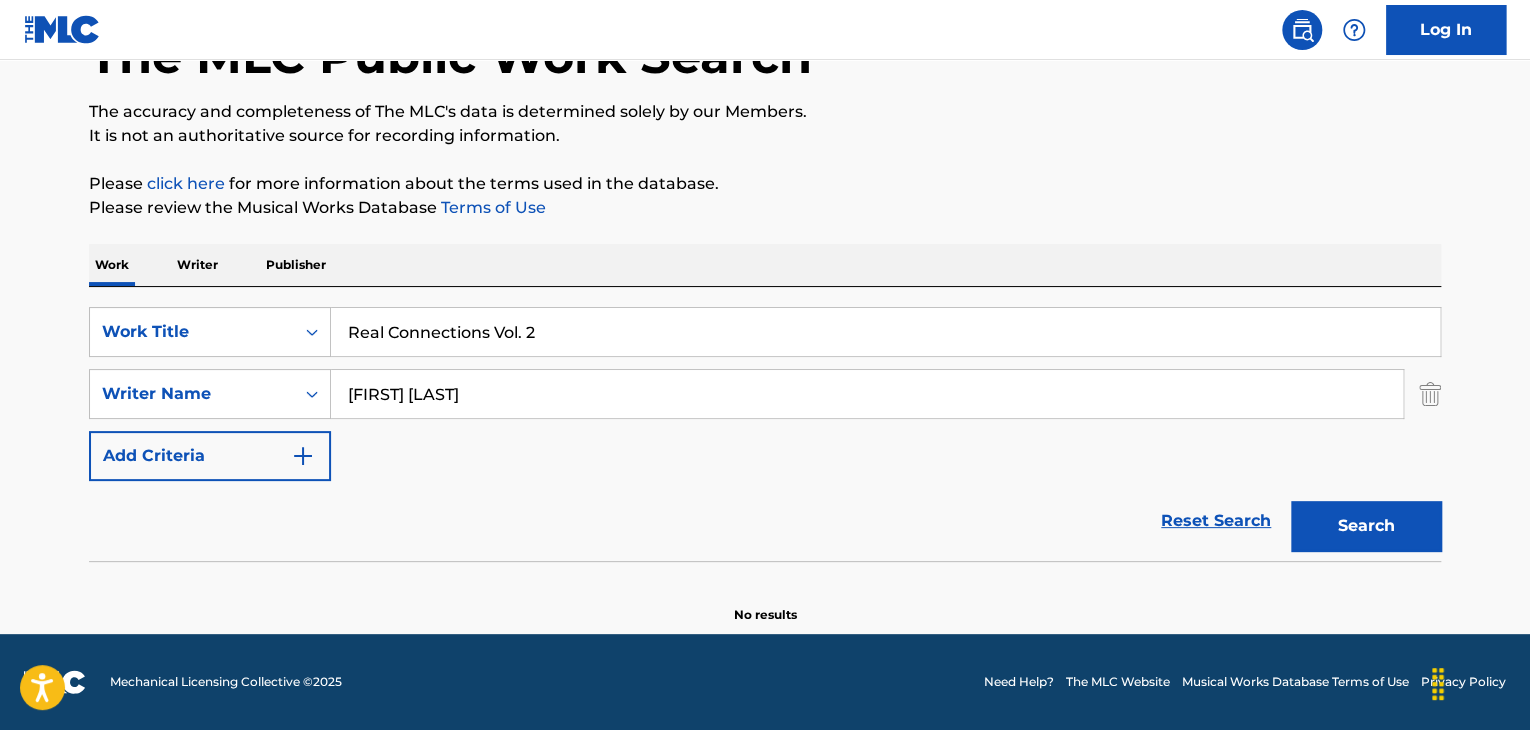 type on "Real Connections Vol. 2" 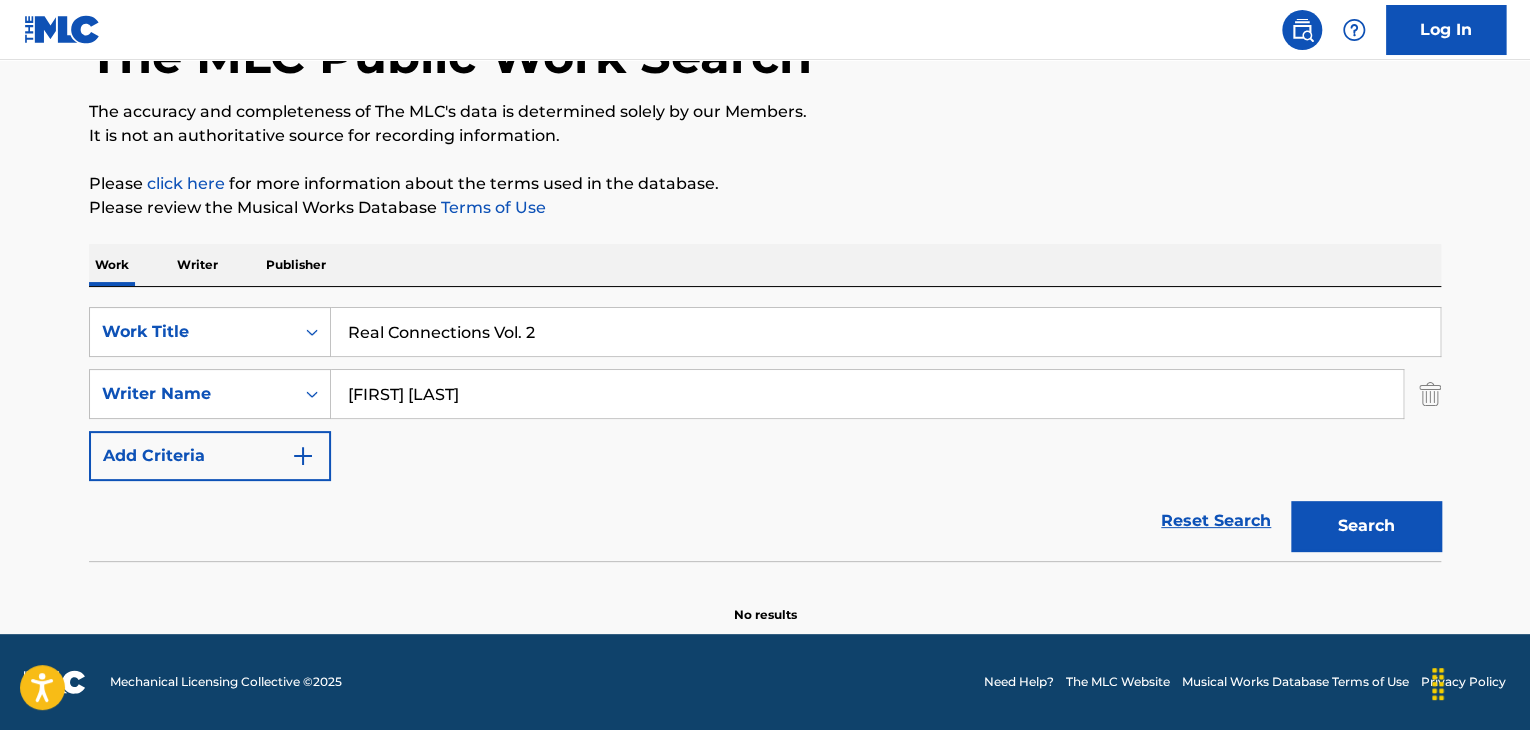 drag, startPoint x: 551, startPoint y: 405, endPoint x: 0, endPoint y: 353, distance: 553.4483 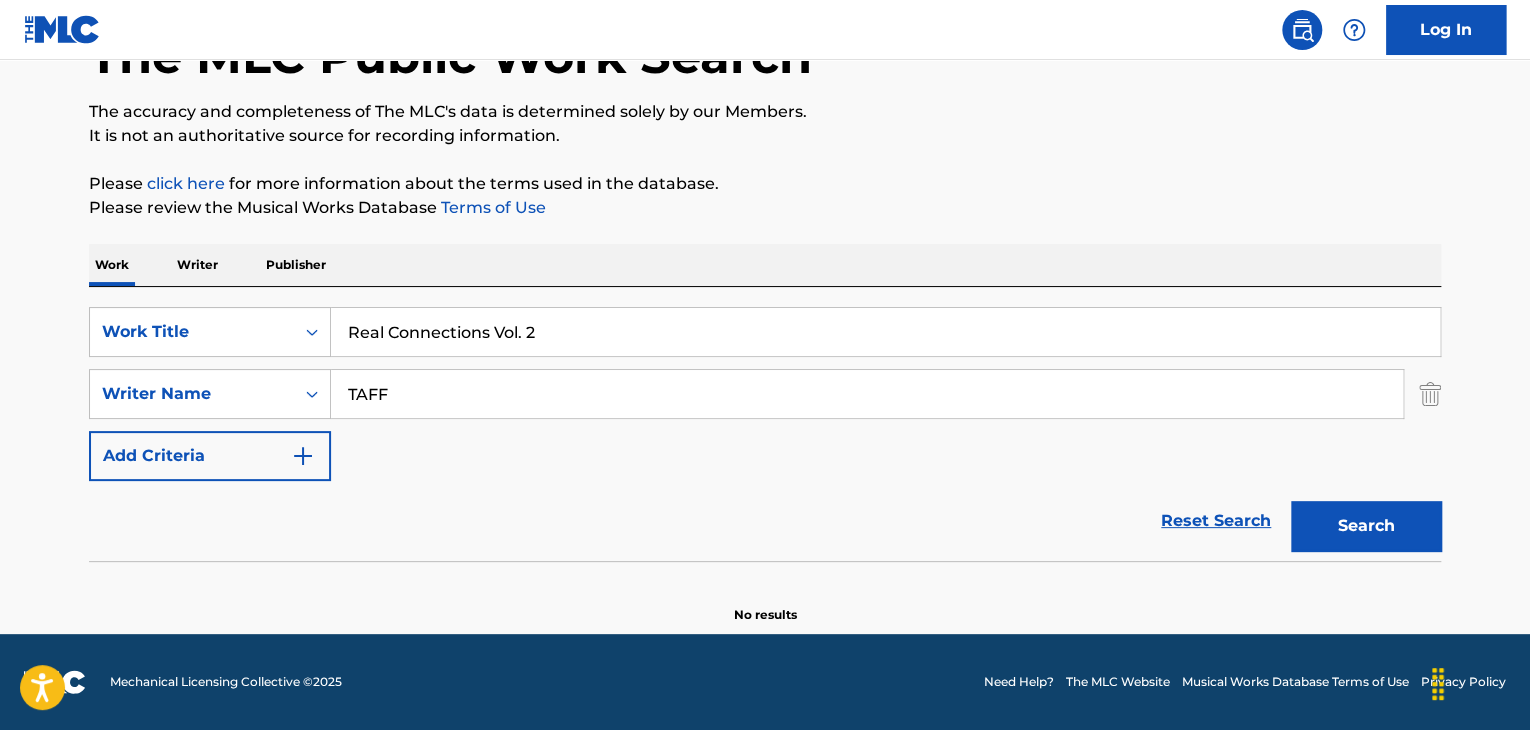 type on "TAFF" 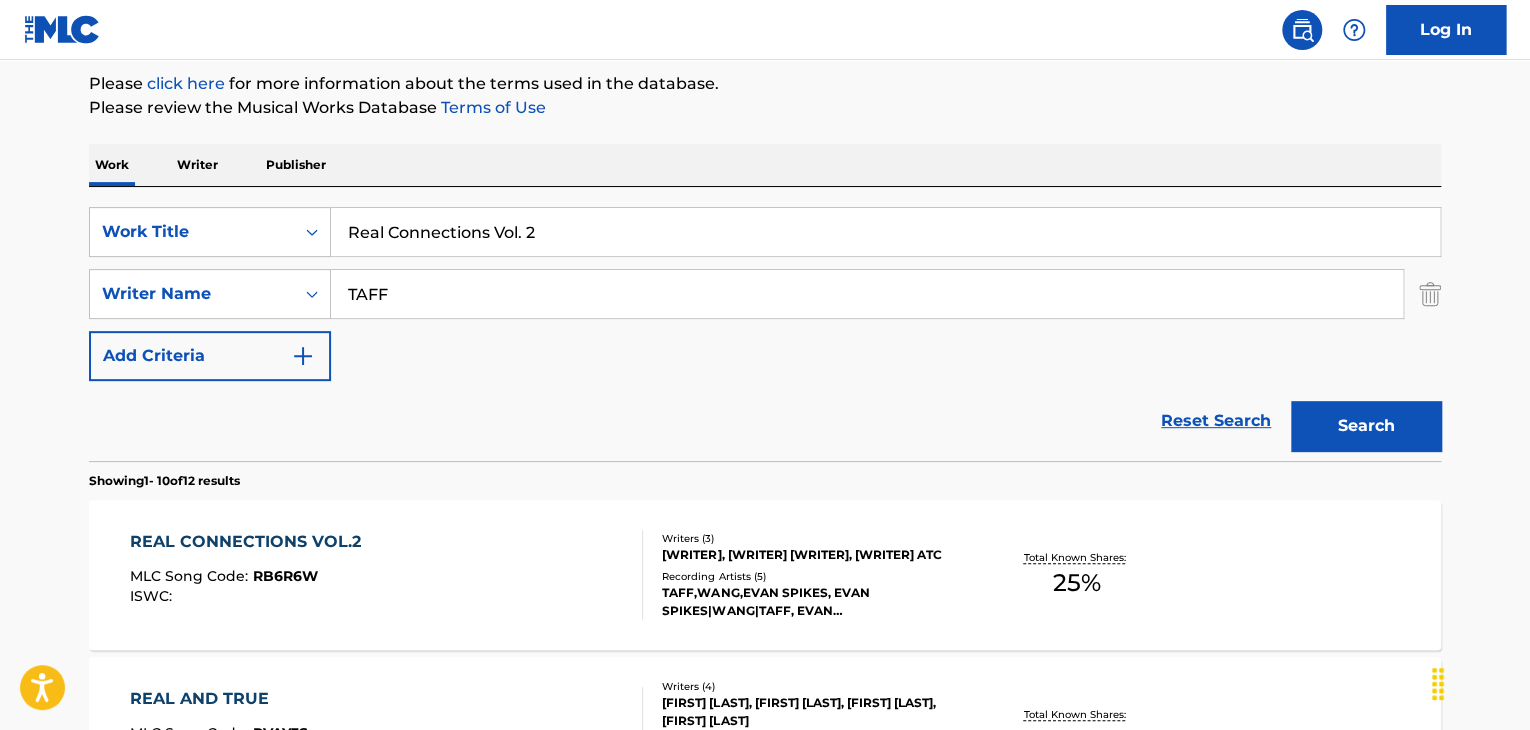 scroll, scrollTop: 338, scrollLeft: 0, axis: vertical 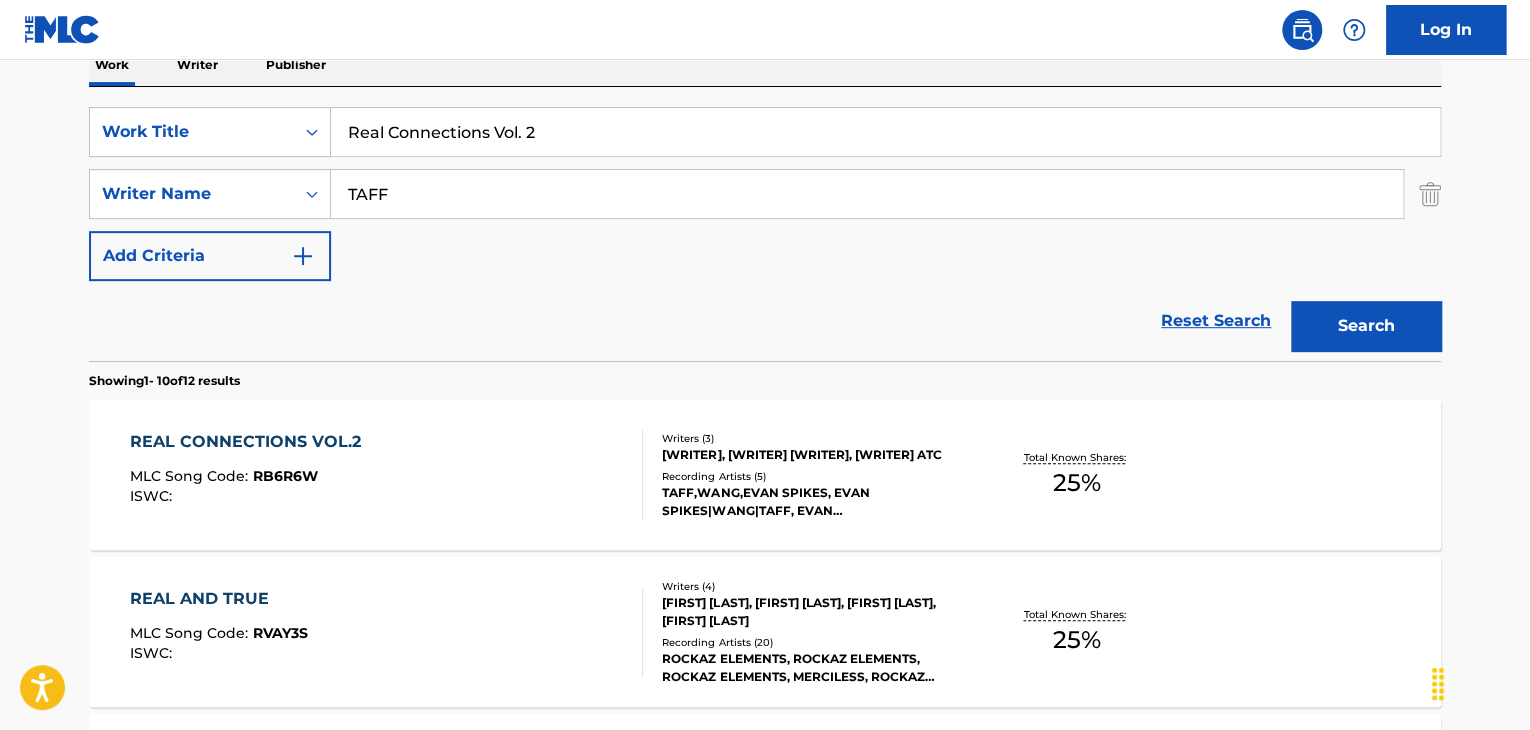 drag, startPoint x: 496, startPoint y: 128, endPoint x: 819, endPoint y: 177, distance: 326.6956 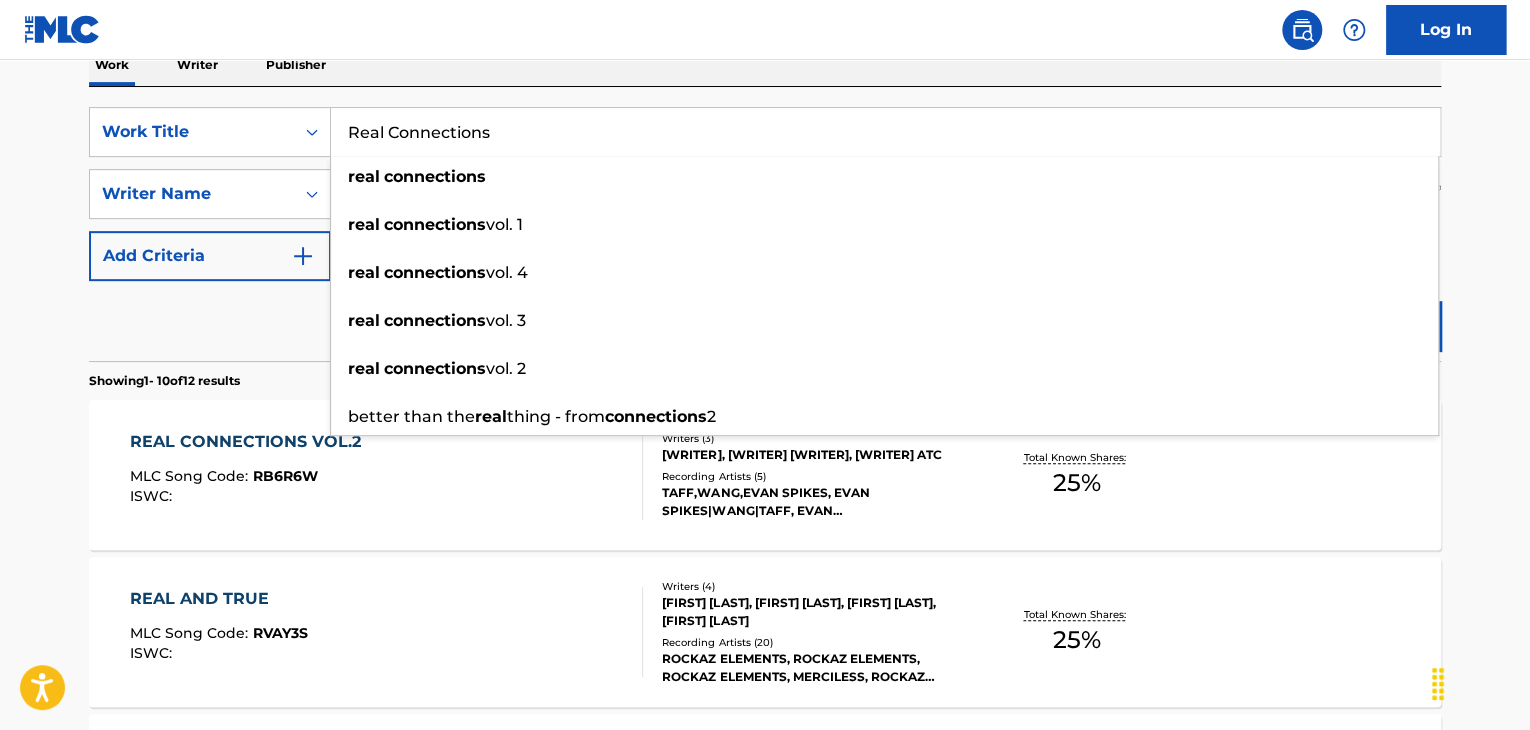 type on "Real Connections" 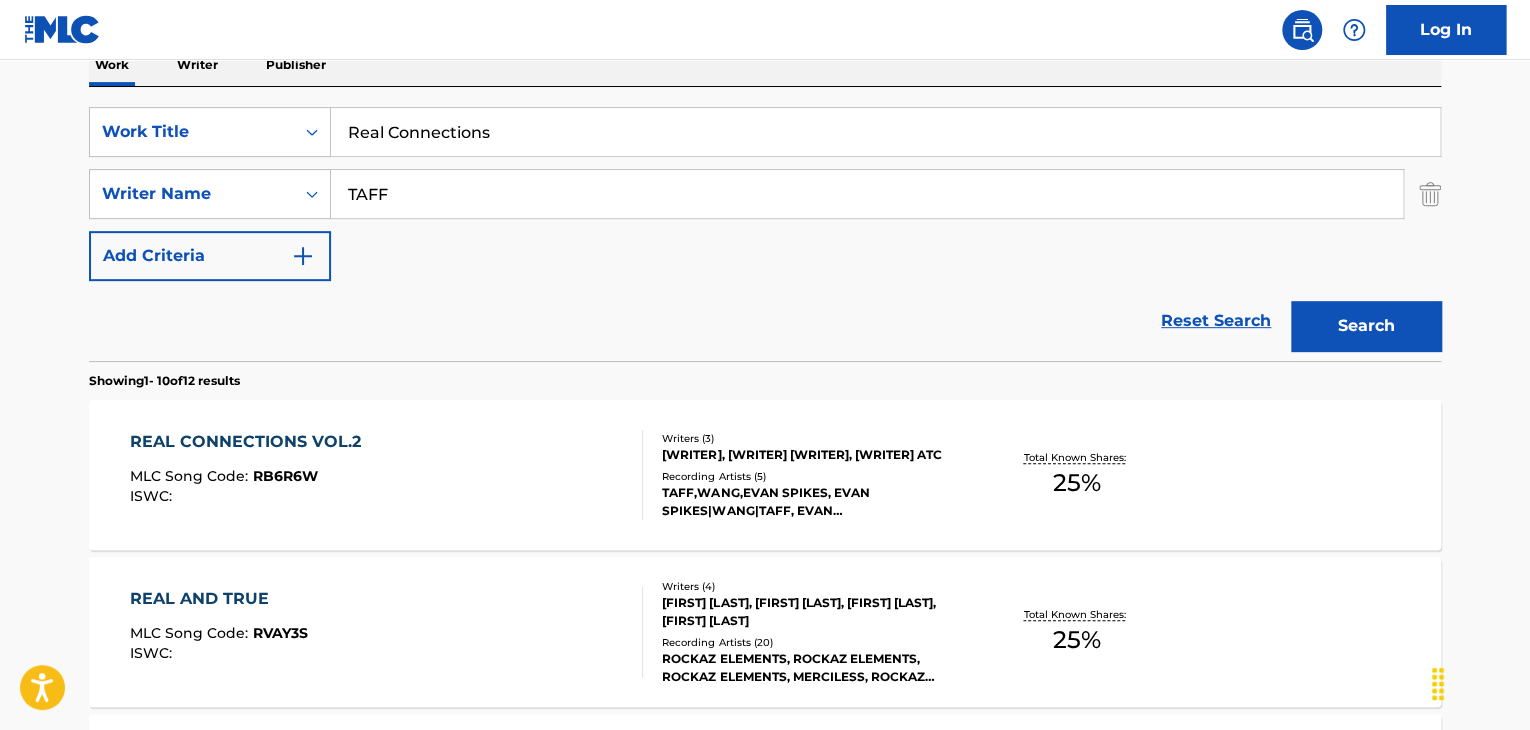 click on "Search" at bounding box center [1366, 326] 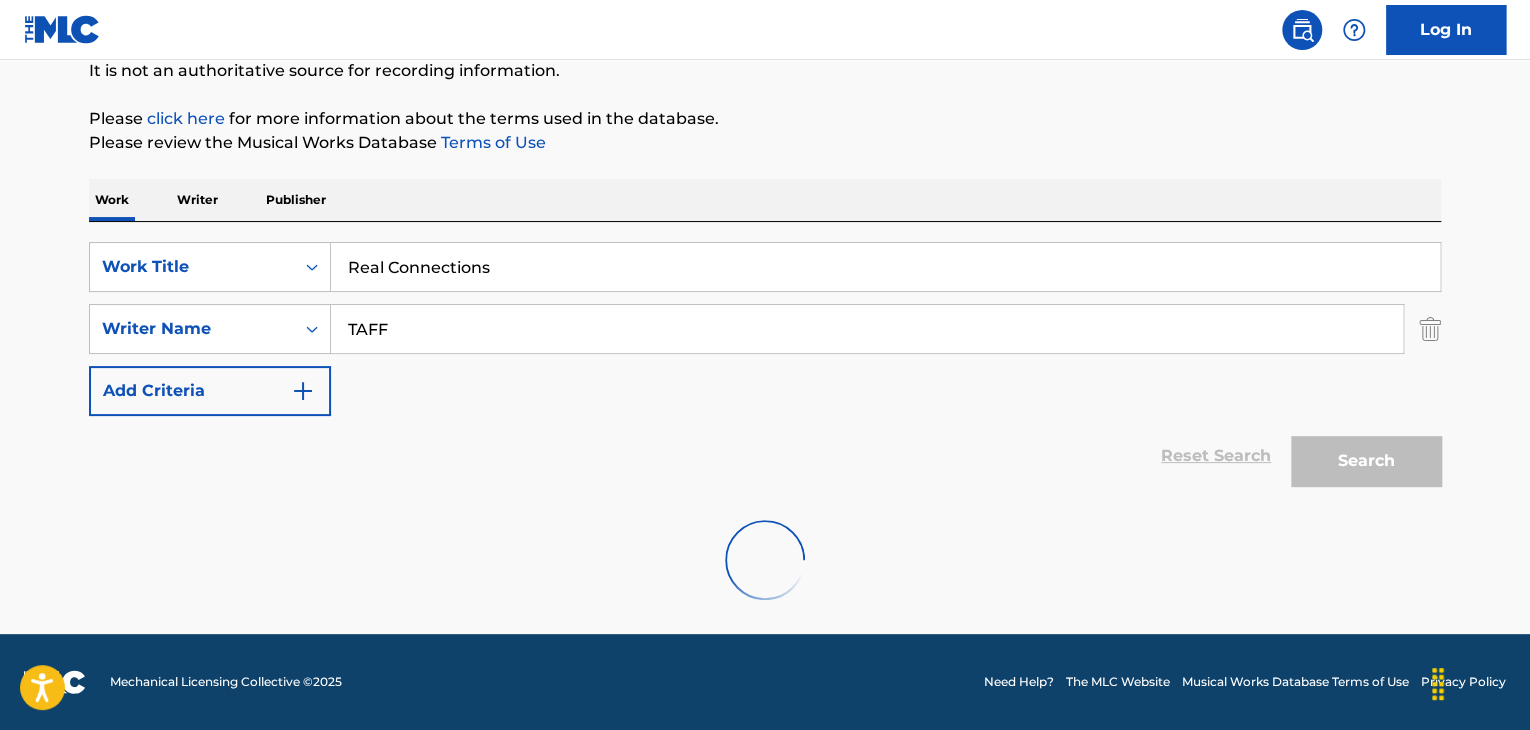 scroll, scrollTop: 338, scrollLeft: 0, axis: vertical 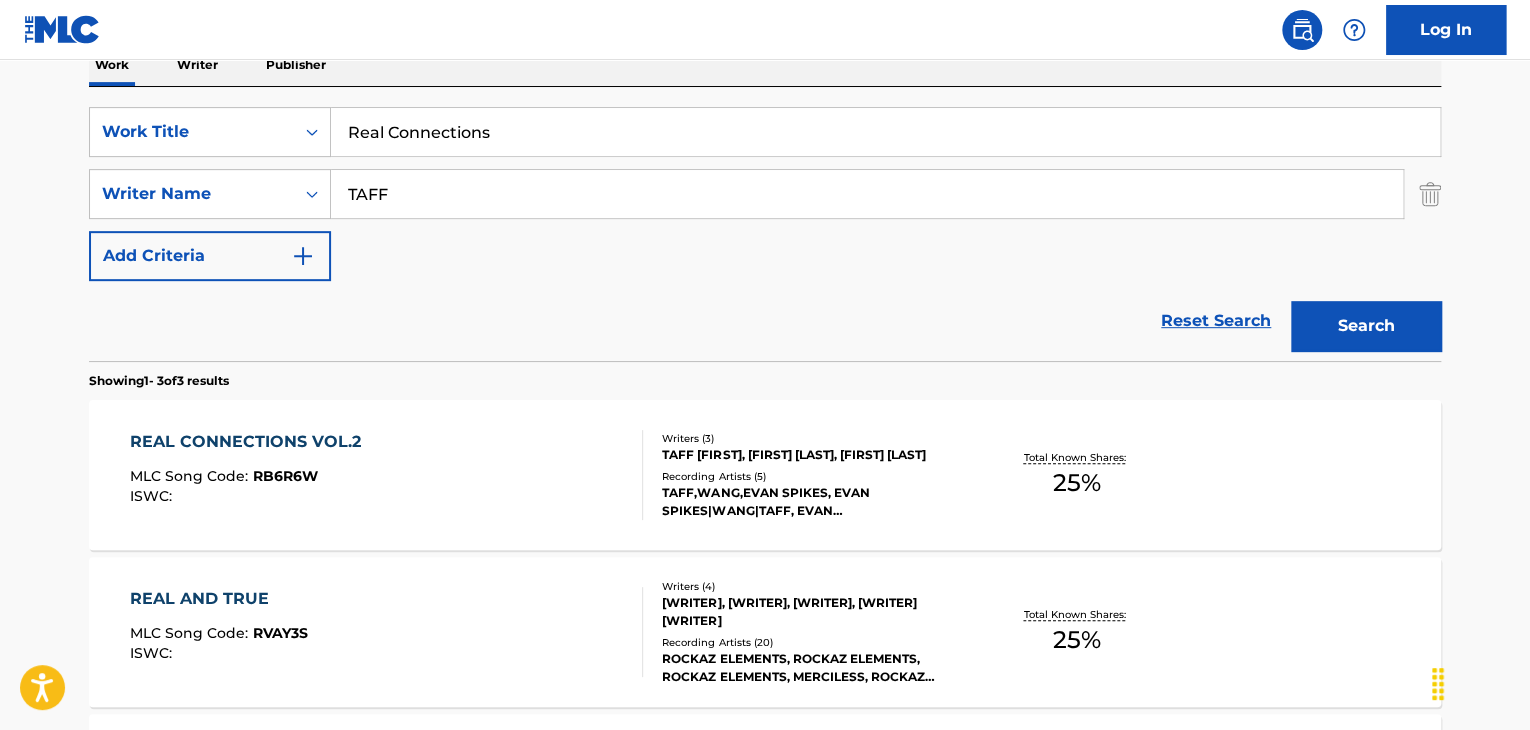 drag, startPoint x: 197, startPoint y: 175, endPoint x: 2, endPoint y: 160, distance: 195.57607 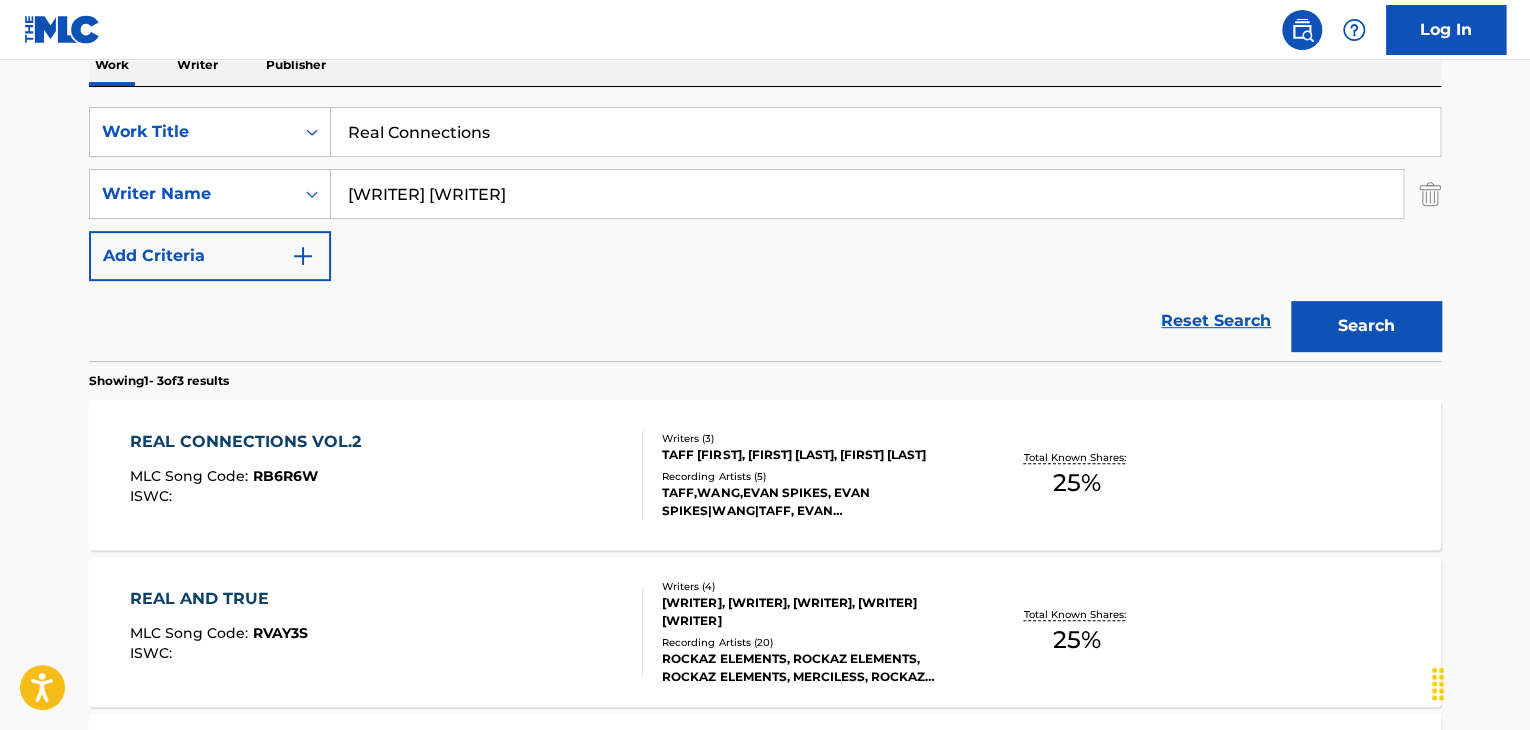 click on "Search" at bounding box center [1366, 326] 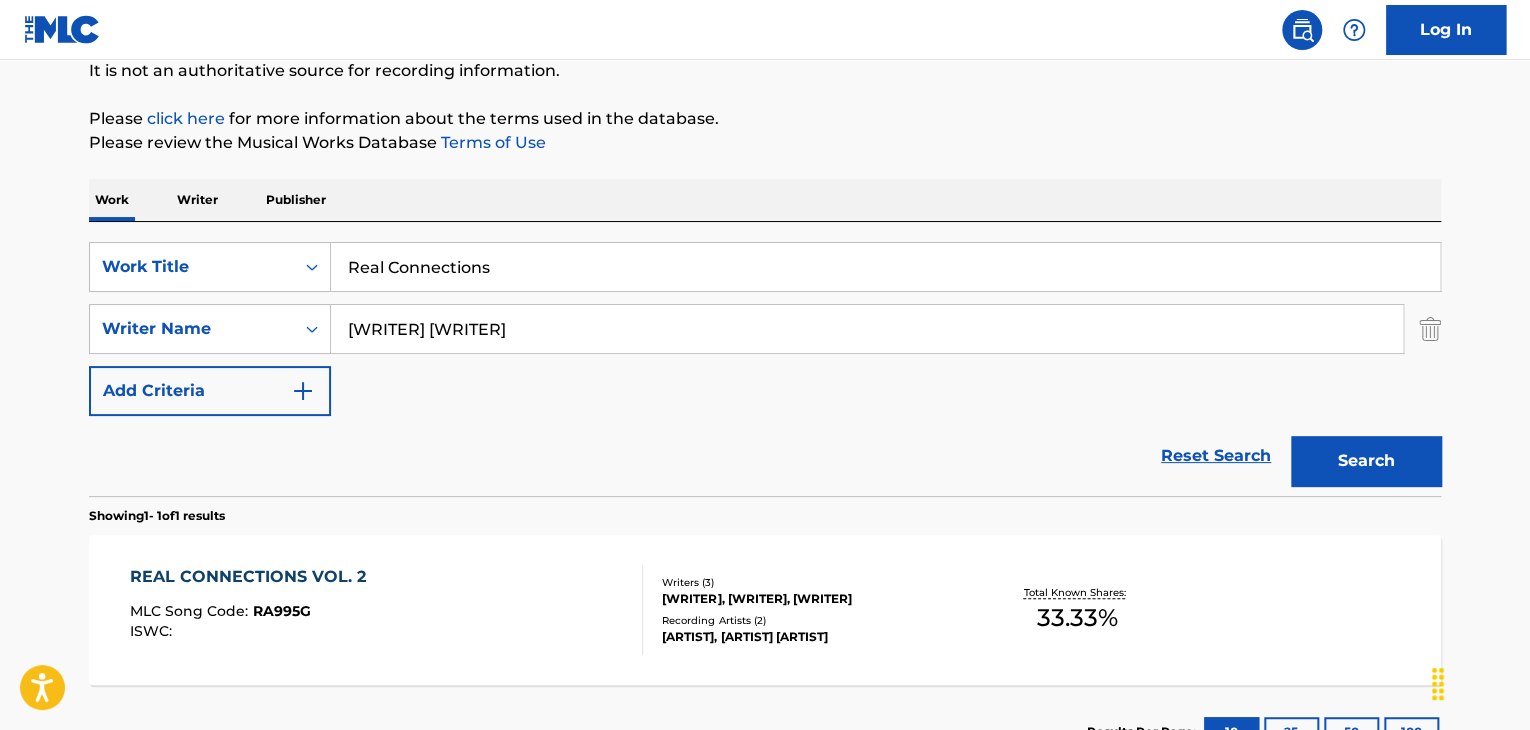 scroll, scrollTop: 338, scrollLeft: 0, axis: vertical 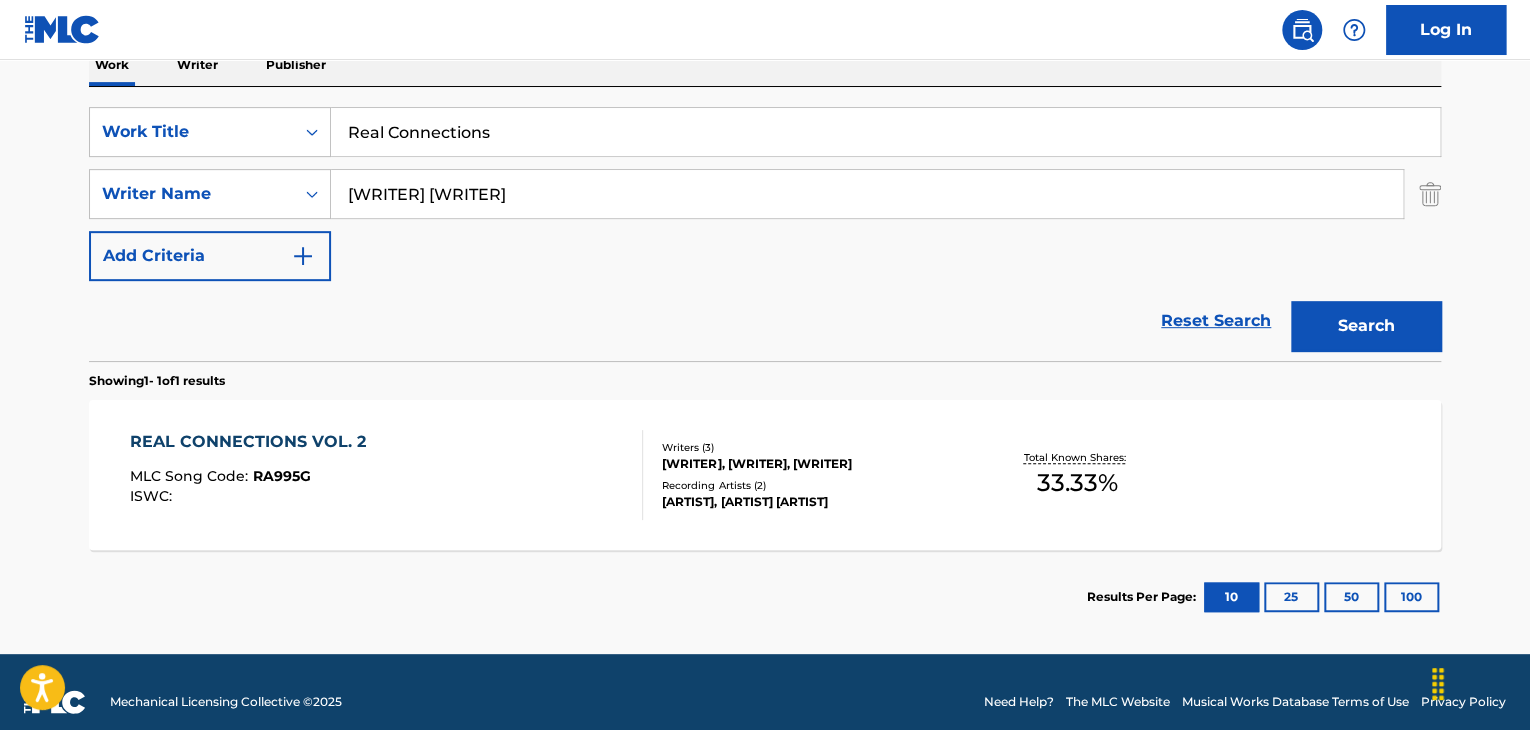 drag, startPoint x: 689, startPoint y: 188, endPoint x: 0, endPoint y: 185, distance: 689.00653 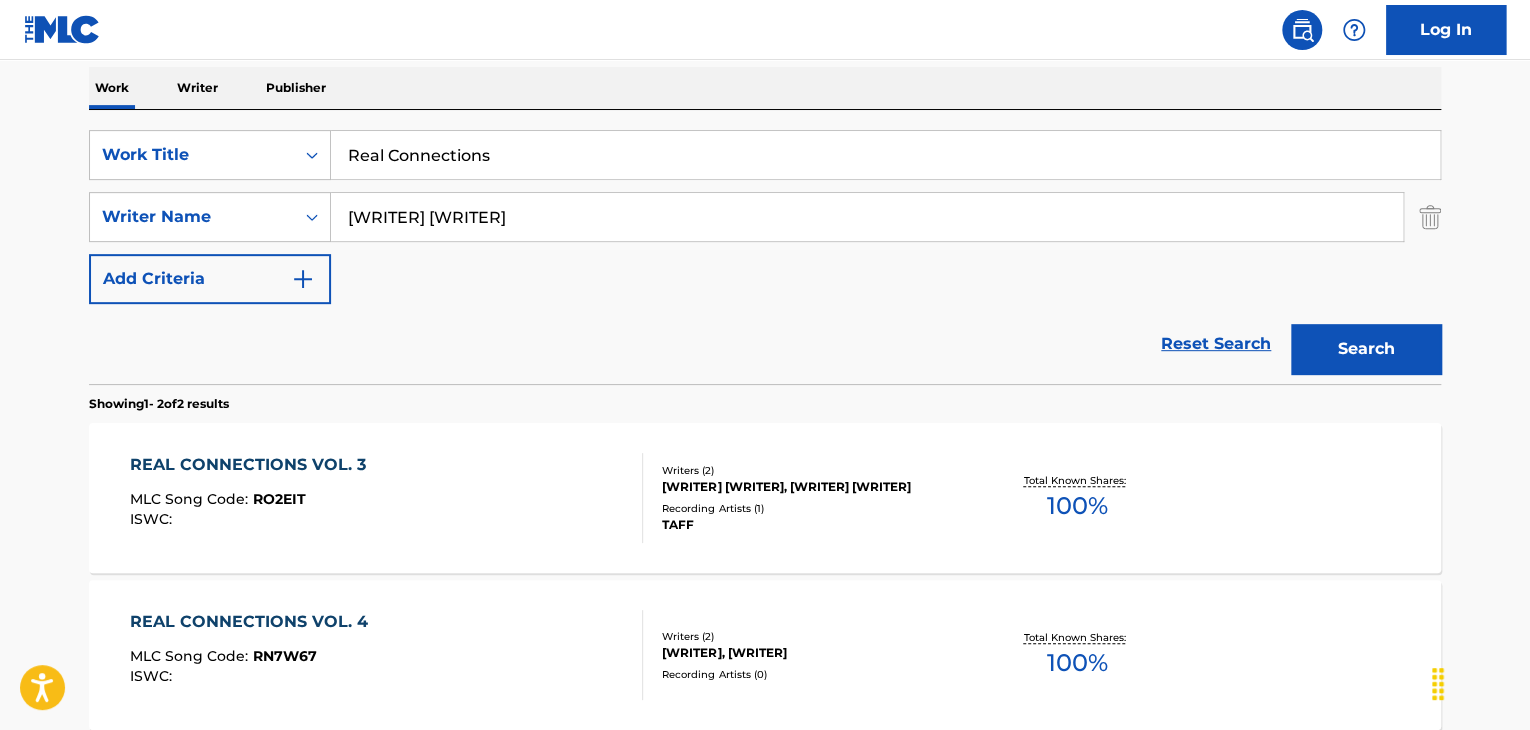 scroll, scrollTop: 15, scrollLeft: 0, axis: vertical 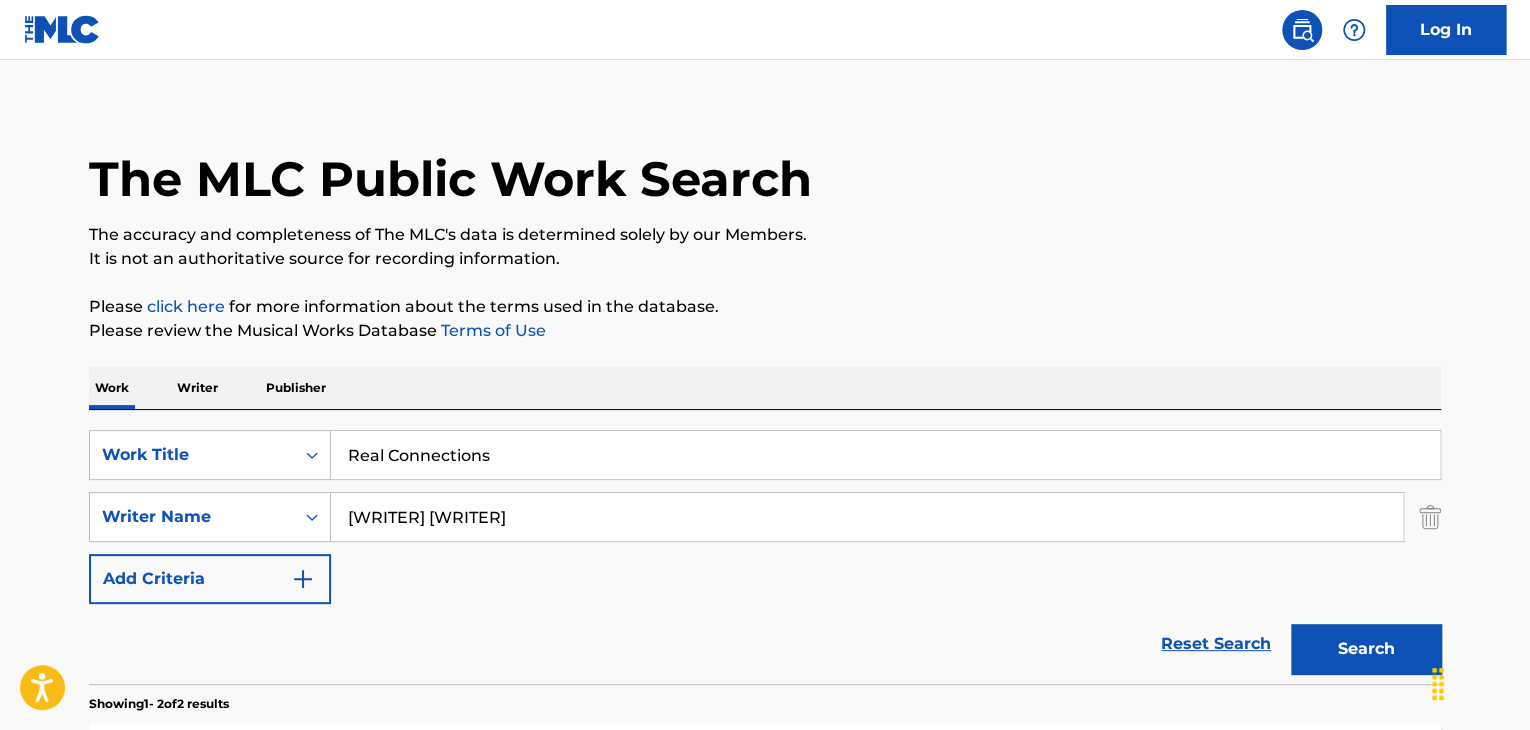 drag, startPoint x: 549, startPoint y: 519, endPoint x: 0, endPoint y: 405, distance: 560.7112 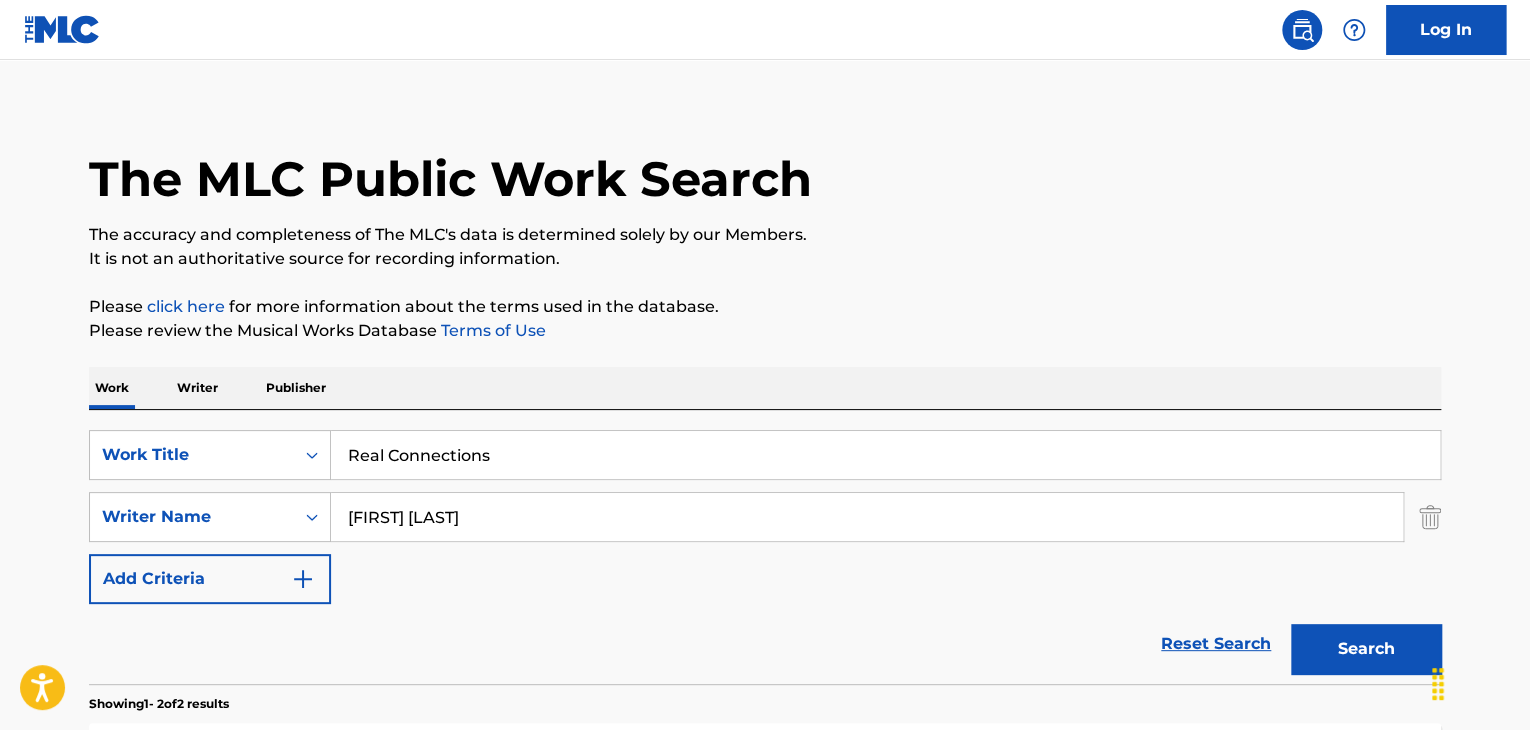 type on "[FIRST] [LAST]" 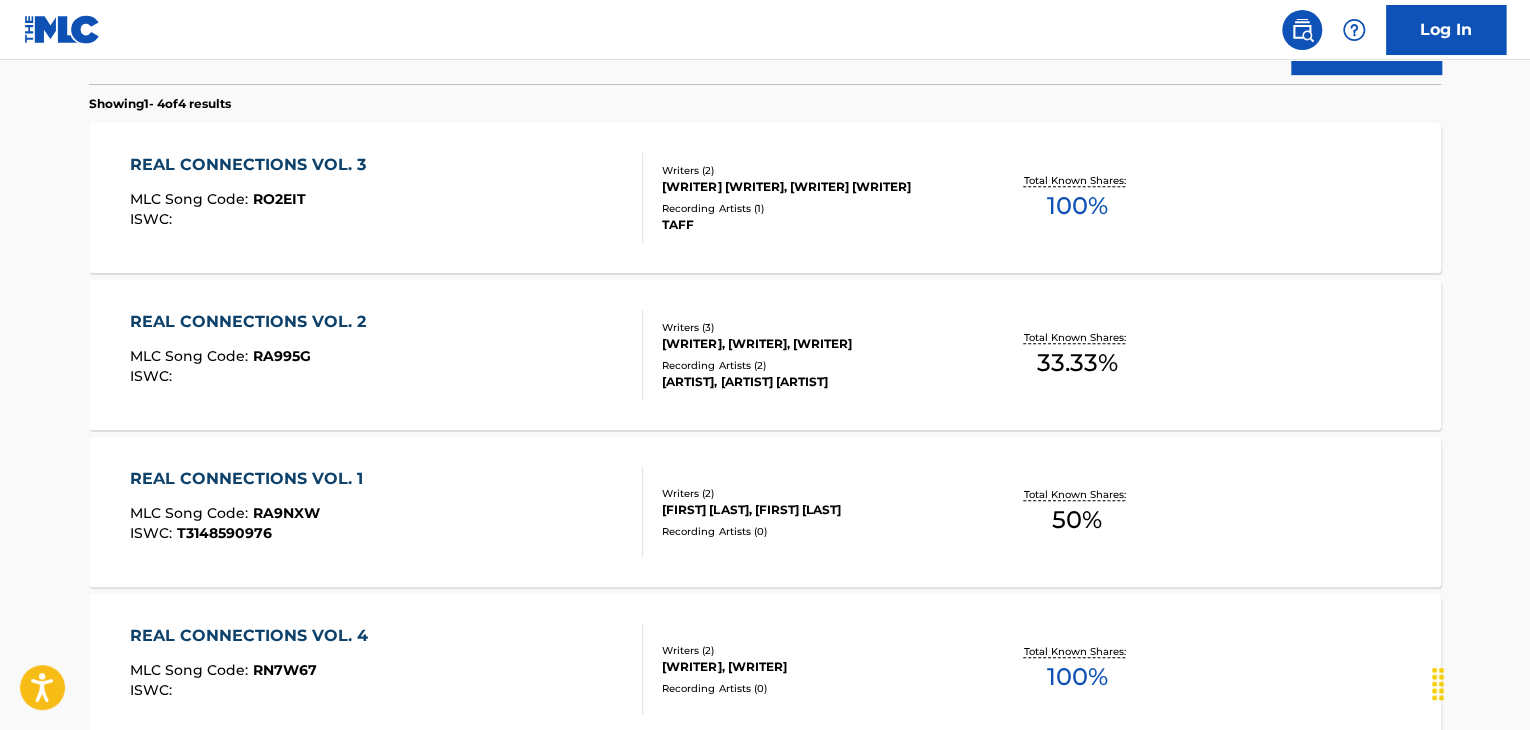 scroll, scrollTop: 715, scrollLeft: 0, axis: vertical 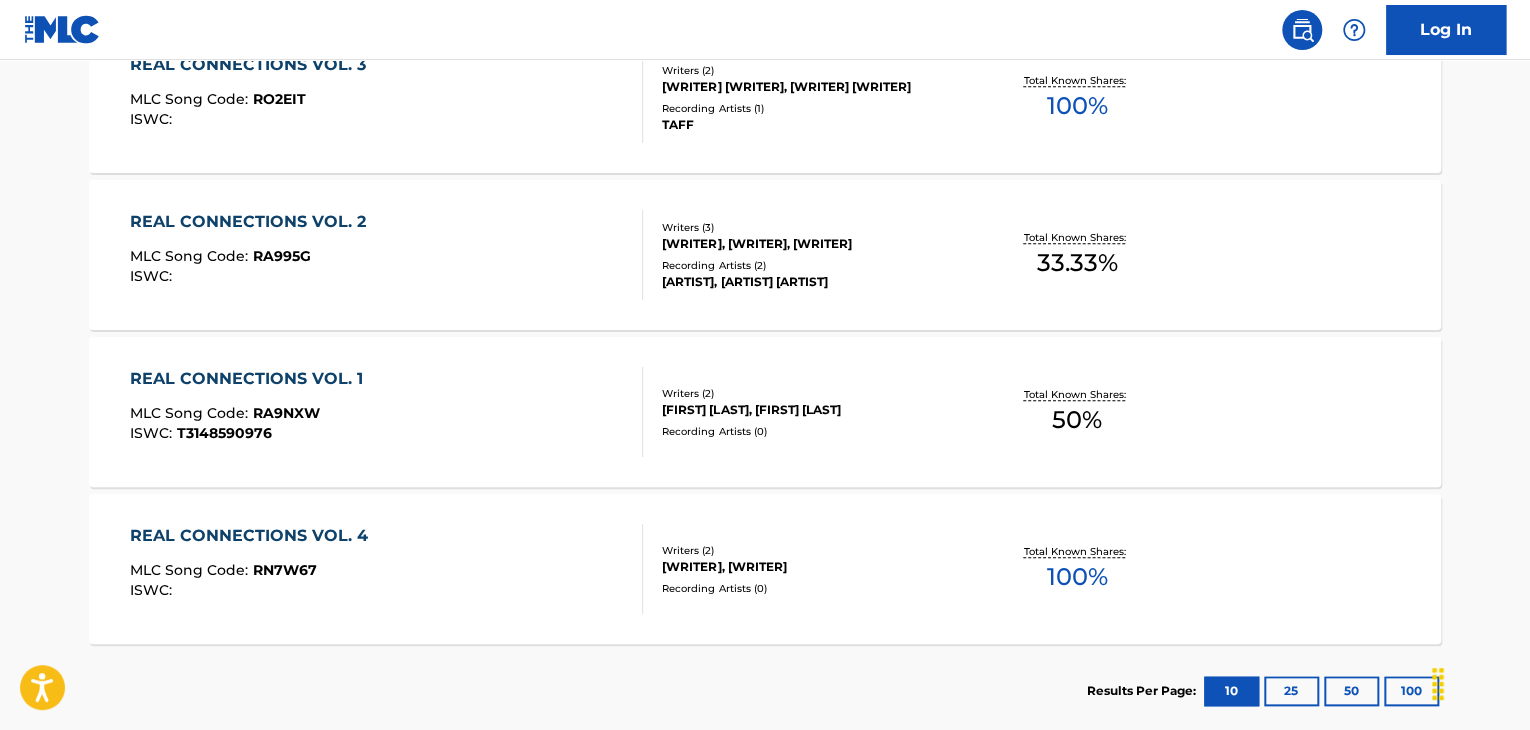 click on "REAL CONNECTIONS VOL. 4 MLC Song Code : RN7W67 ISWC :" at bounding box center (387, 569) 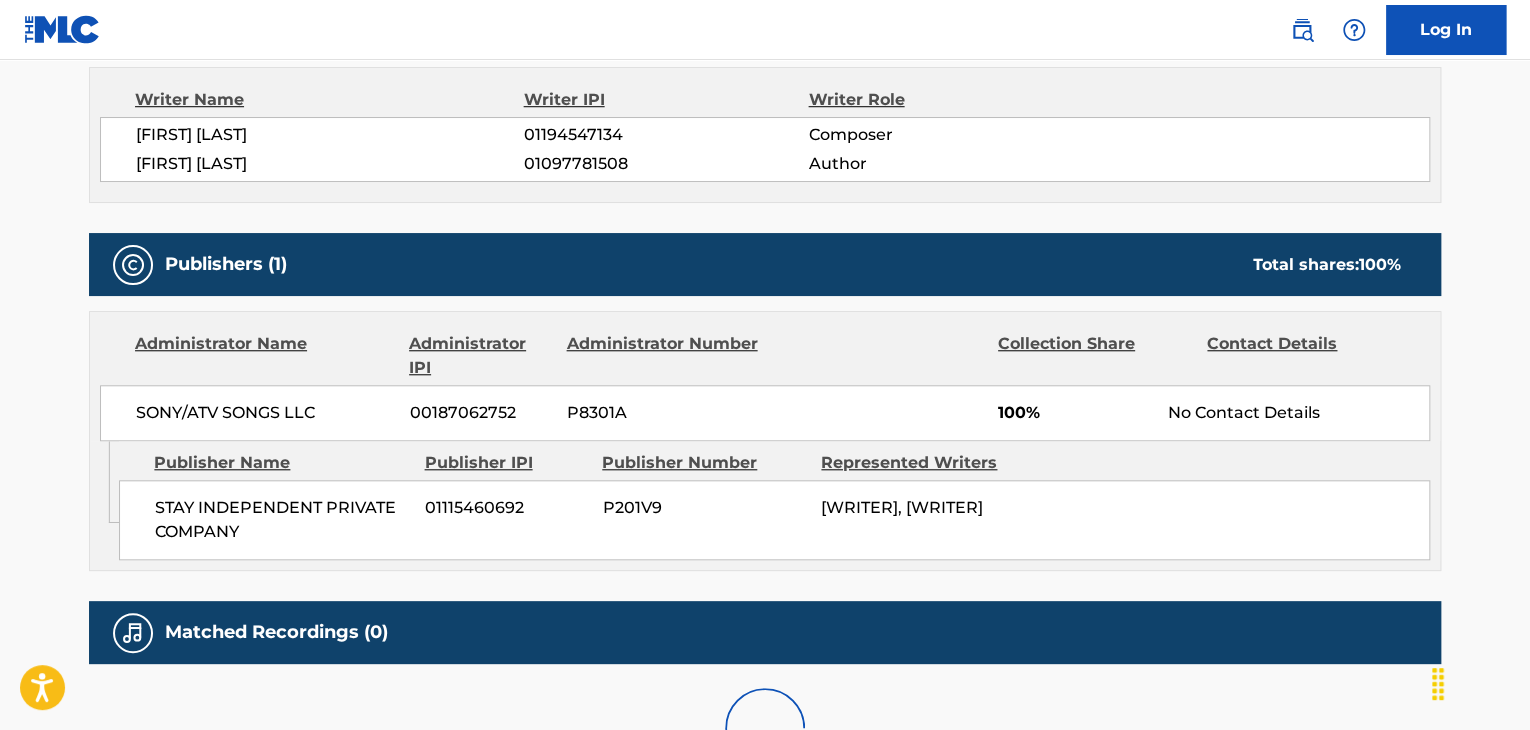 scroll, scrollTop: 0, scrollLeft: 0, axis: both 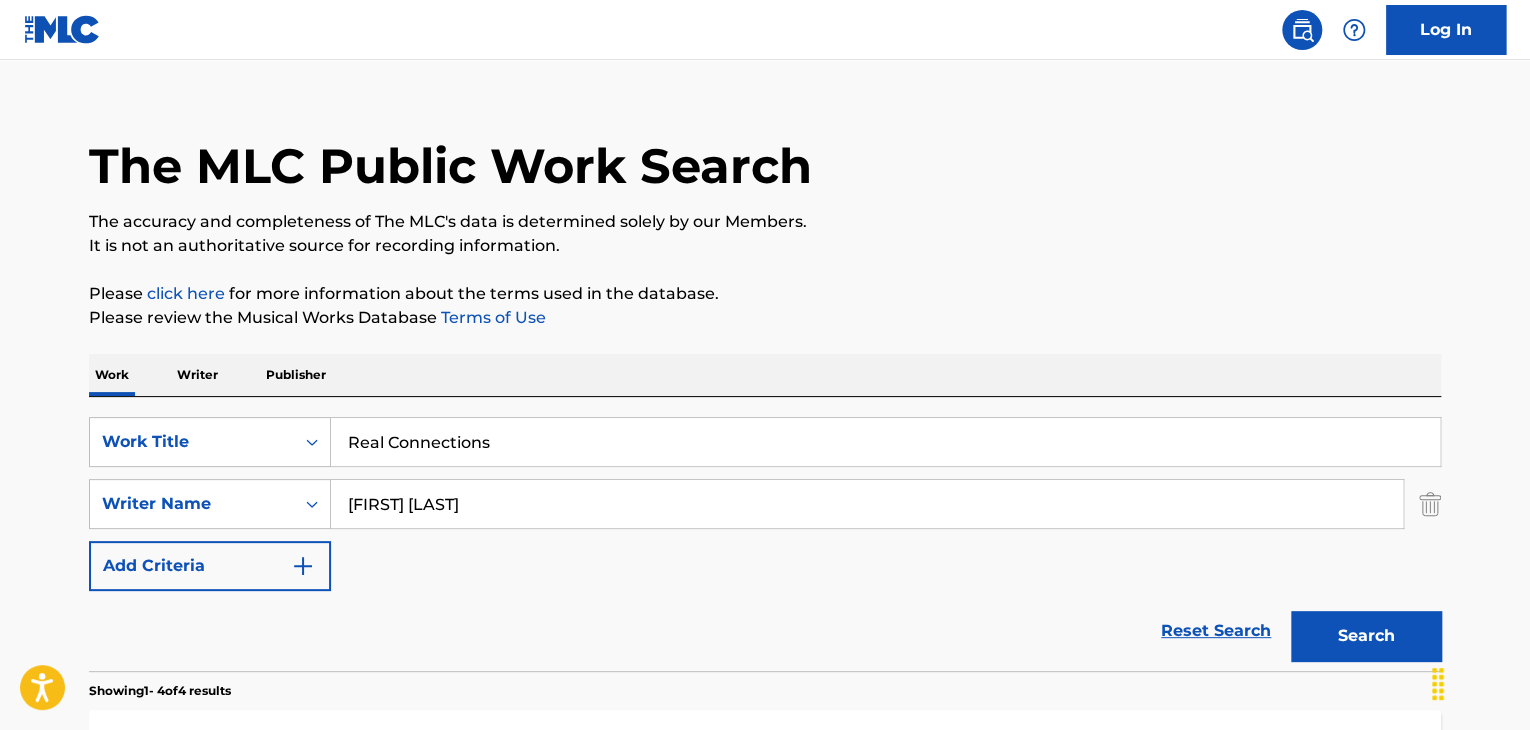 drag, startPoint x: 611, startPoint y: 503, endPoint x: 0, endPoint y: 466, distance: 612.11926 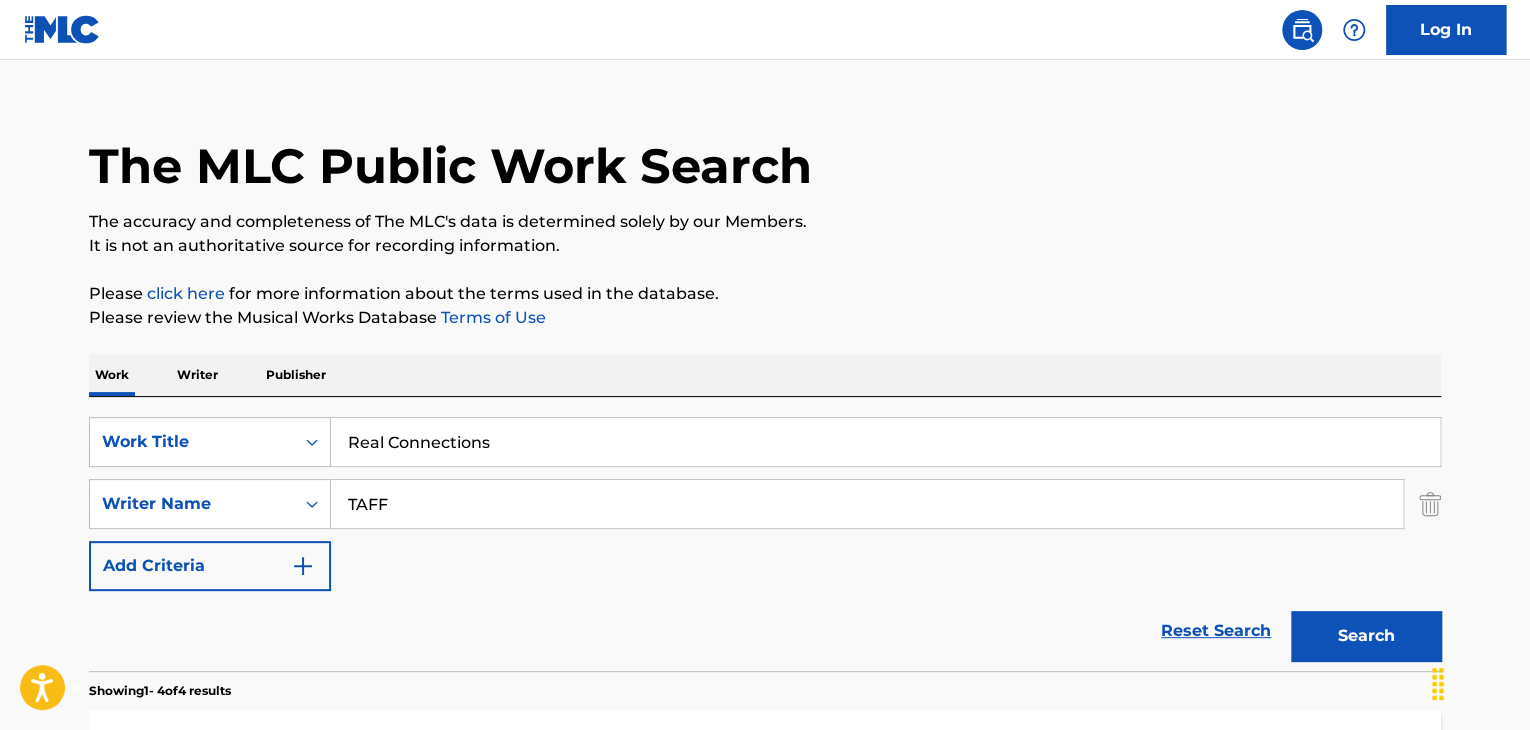 type on "TAFF" 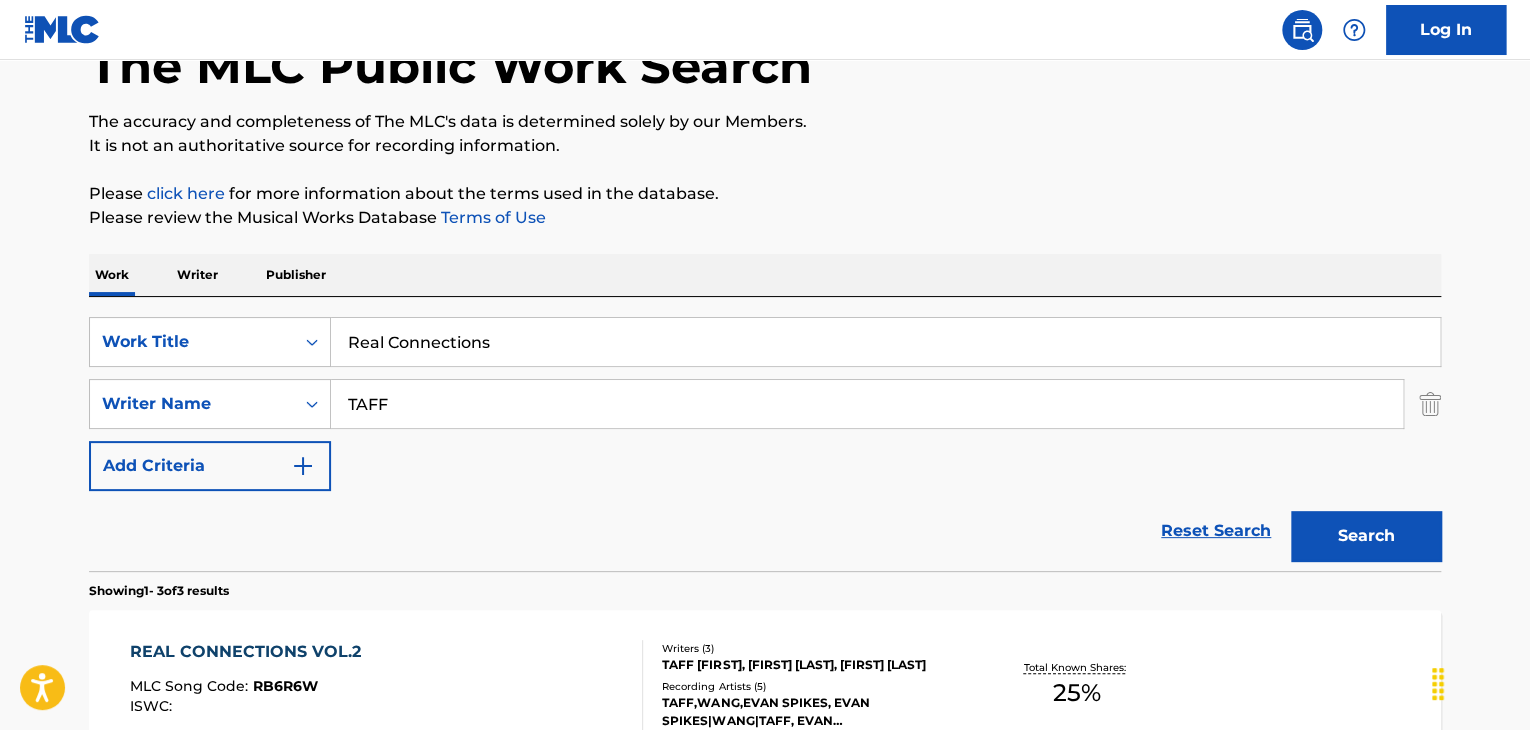 scroll, scrollTop: 328, scrollLeft: 0, axis: vertical 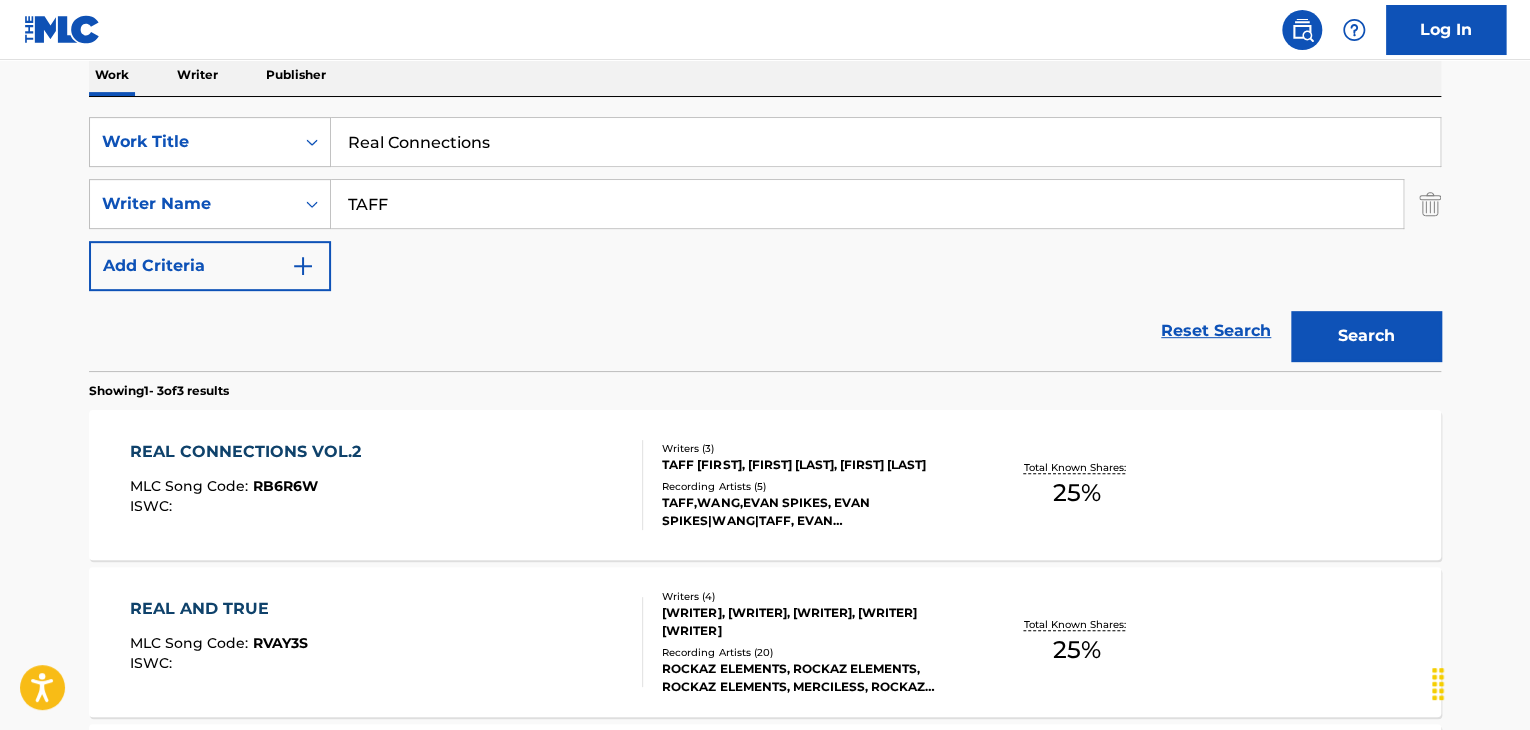 click on "TAFF,WANG,EVAN SPIKES, EVAN SPIKES|WANG|TAFF, EVAN SPIKES|WANG|TAFF, ATC TAFF,EVAN SPIKES,WANG, WANG|EVAN SPIKES|ATC TAFF" at bounding box center (813, 512) 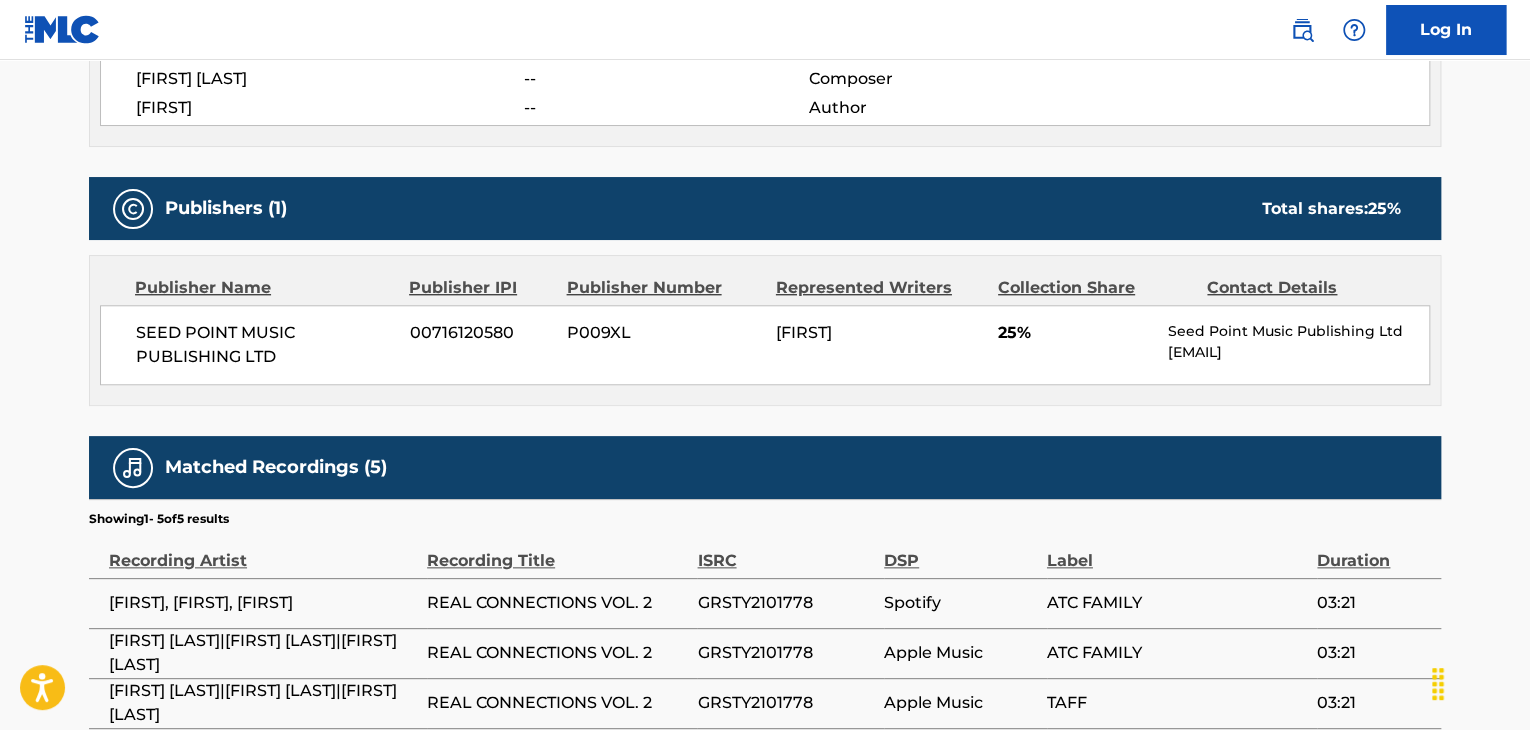 scroll, scrollTop: 600, scrollLeft: 0, axis: vertical 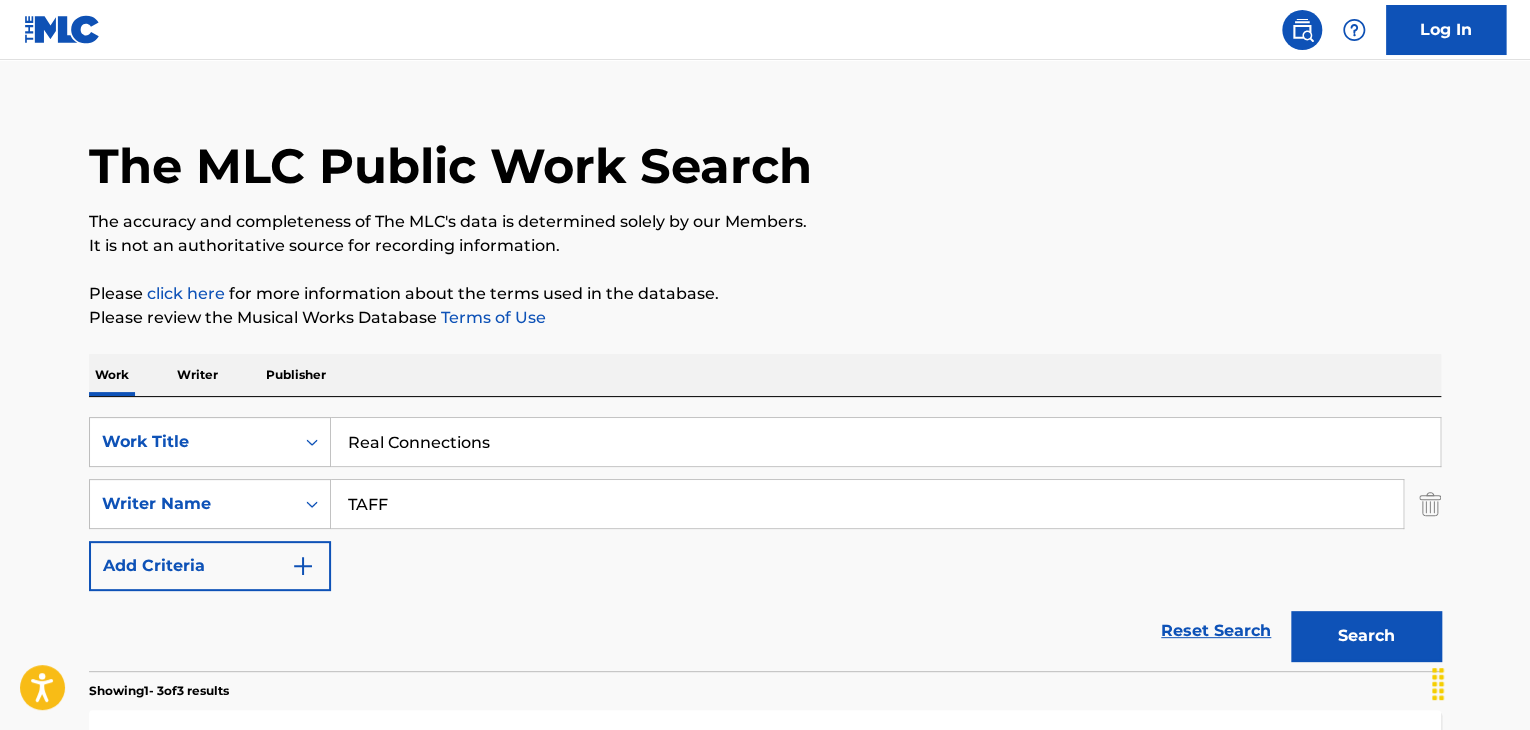 drag, startPoint x: 530, startPoint y: 487, endPoint x: 0, endPoint y: 478, distance: 530.0764 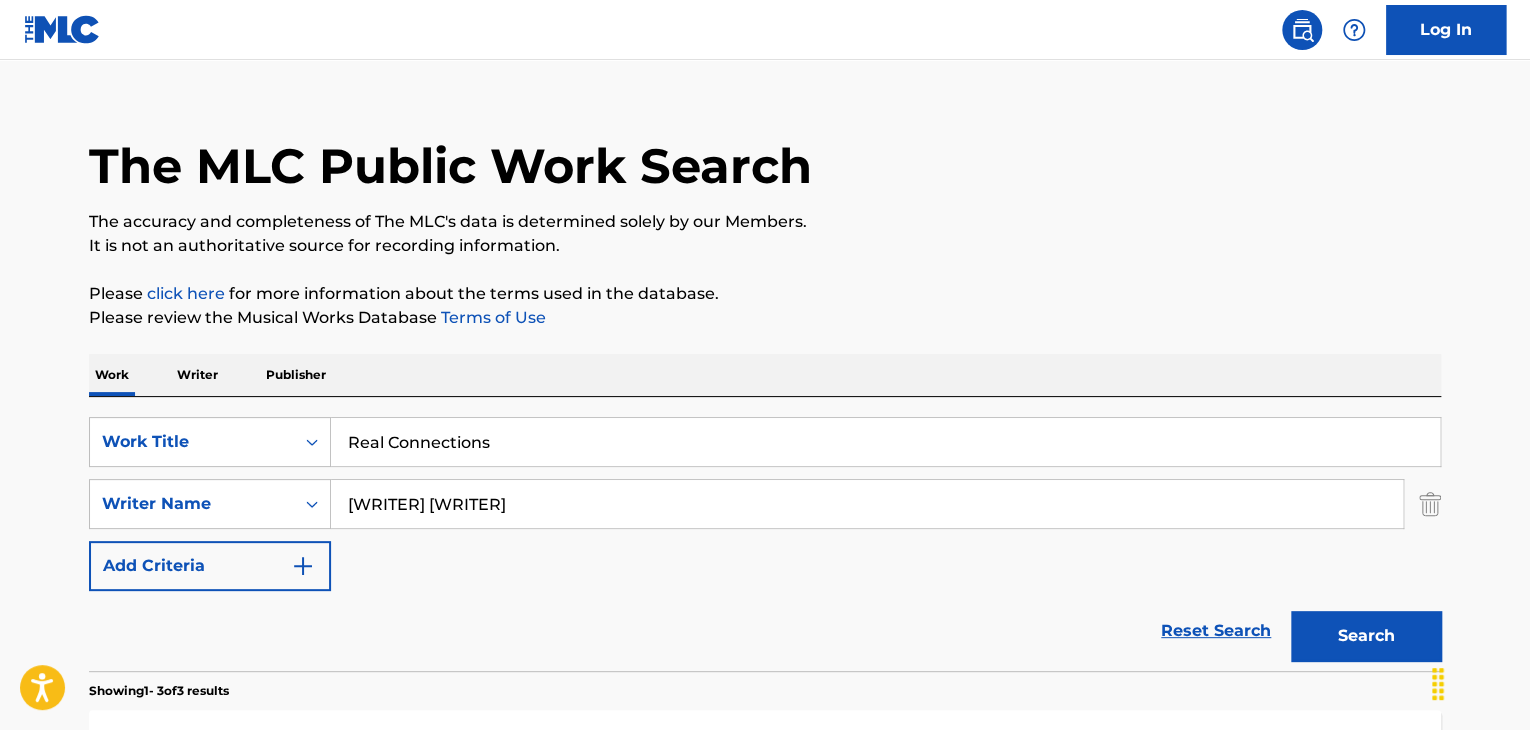 type on "[WRITER] [WRITER]" 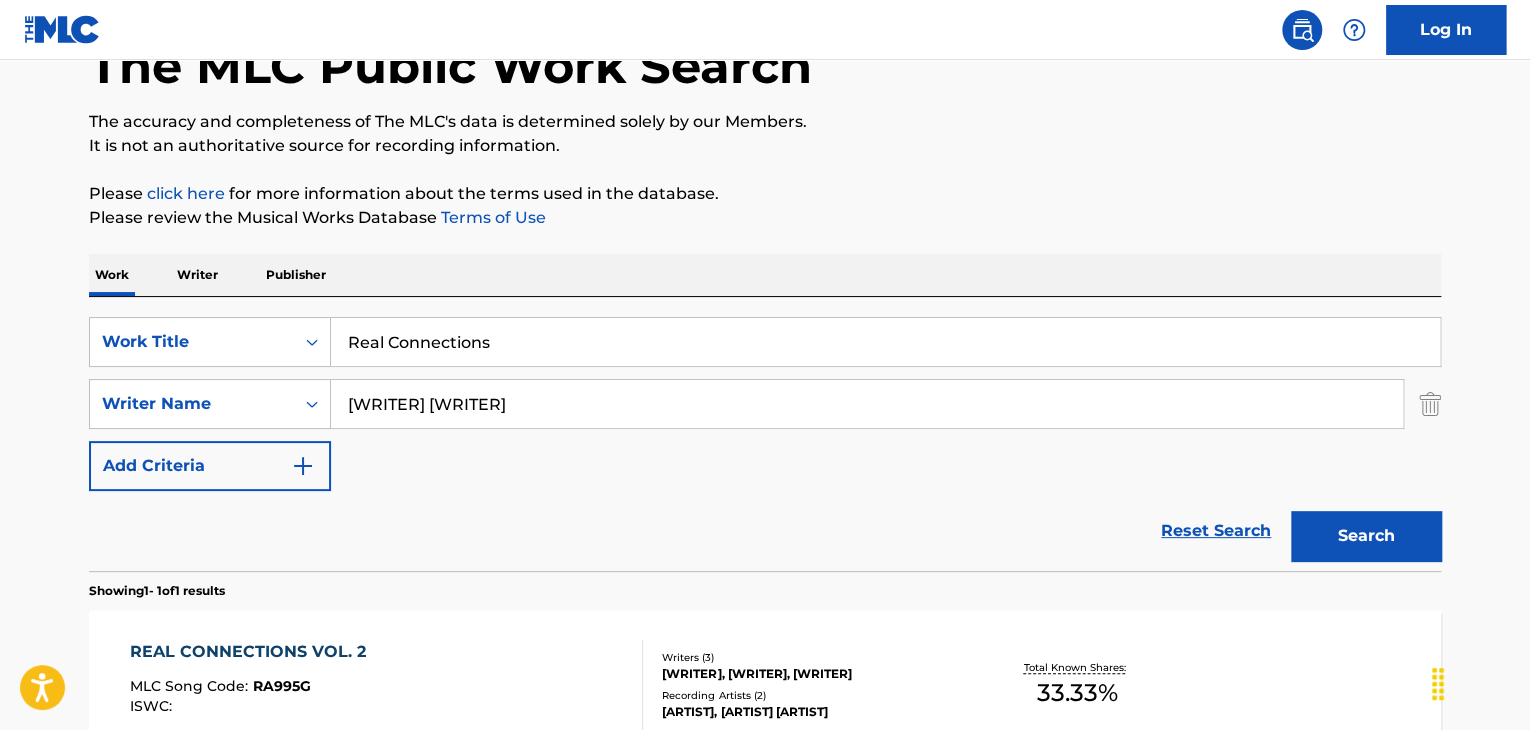 scroll, scrollTop: 228, scrollLeft: 0, axis: vertical 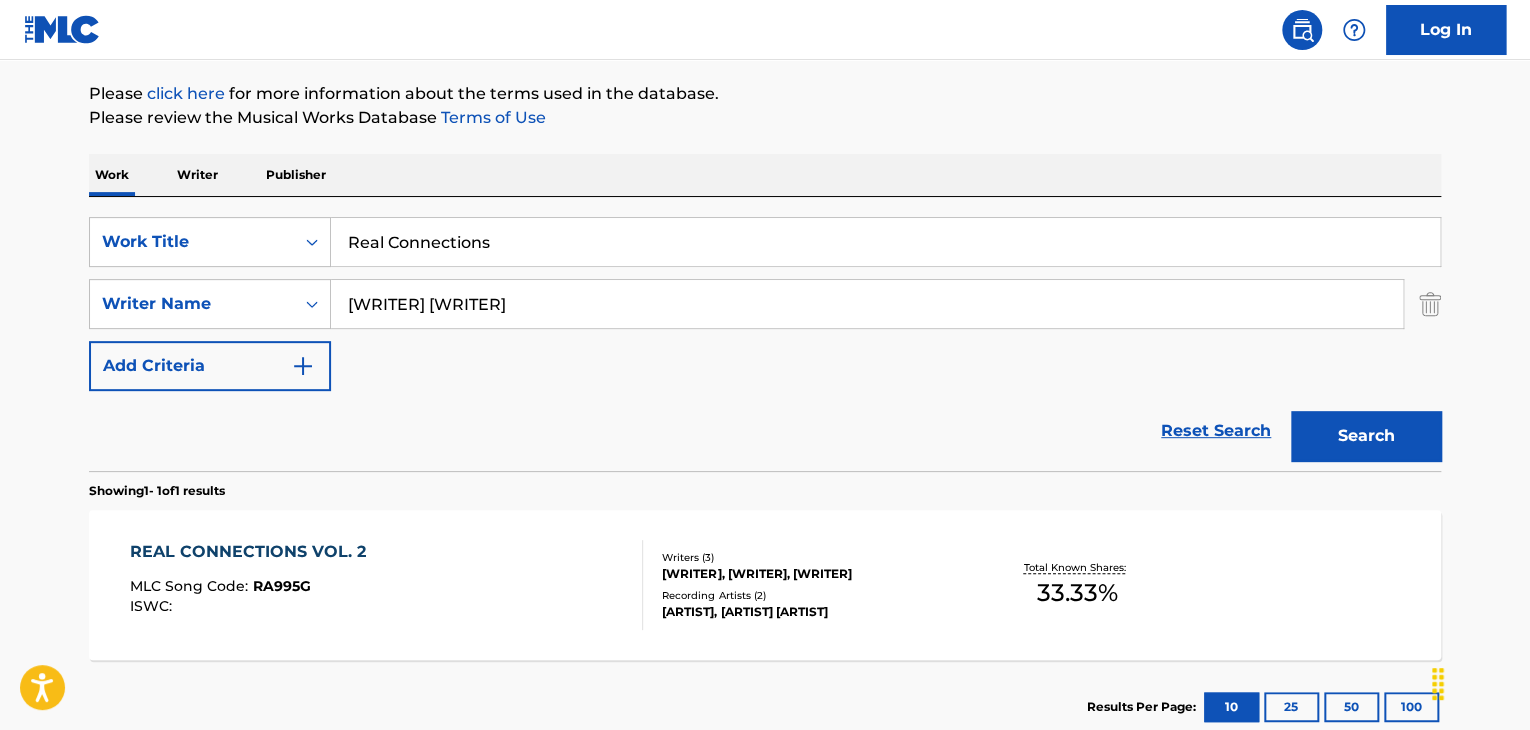 click on "[ARTIST], [ARTIST] [ARTIST]" at bounding box center (813, 612) 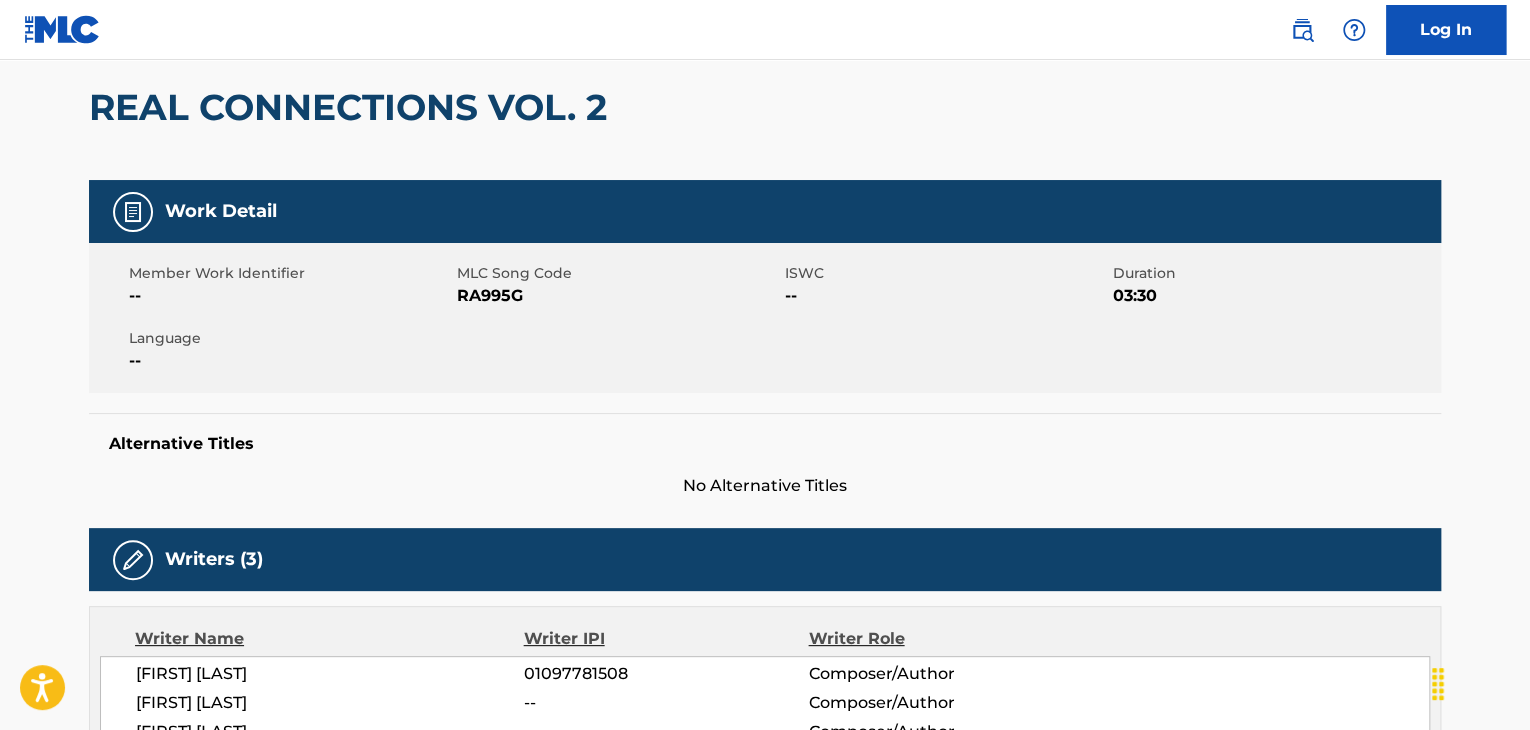 scroll, scrollTop: 0, scrollLeft: 0, axis: both 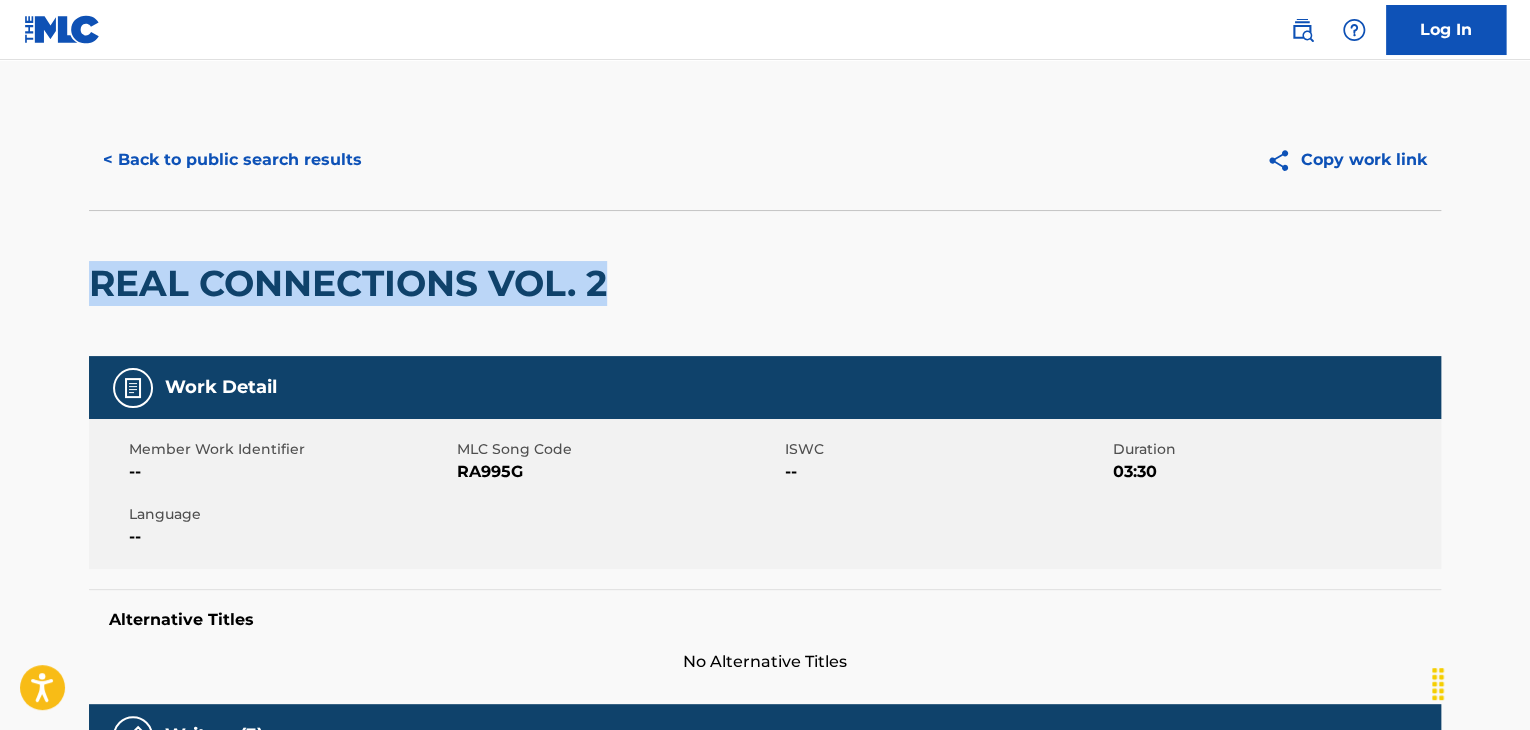 drag, startPoint x: 65, startPoint y: 281, endPoint x: 704, endPoint y: 314, distance: 639.85156 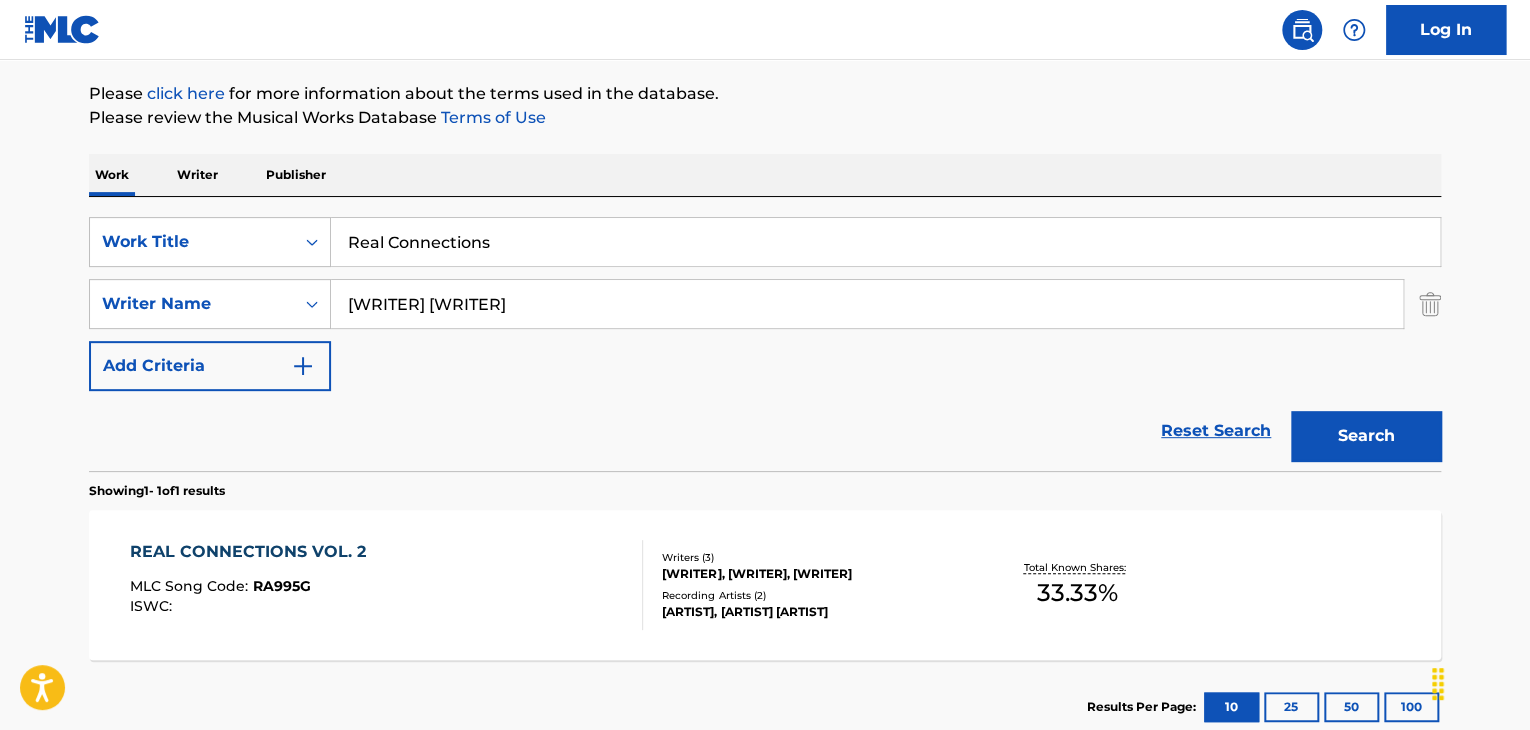 drag, startPoint x: 601, startPoint y: 297, endPoint x: 0, endPoint y: 225, distance: 605.2974 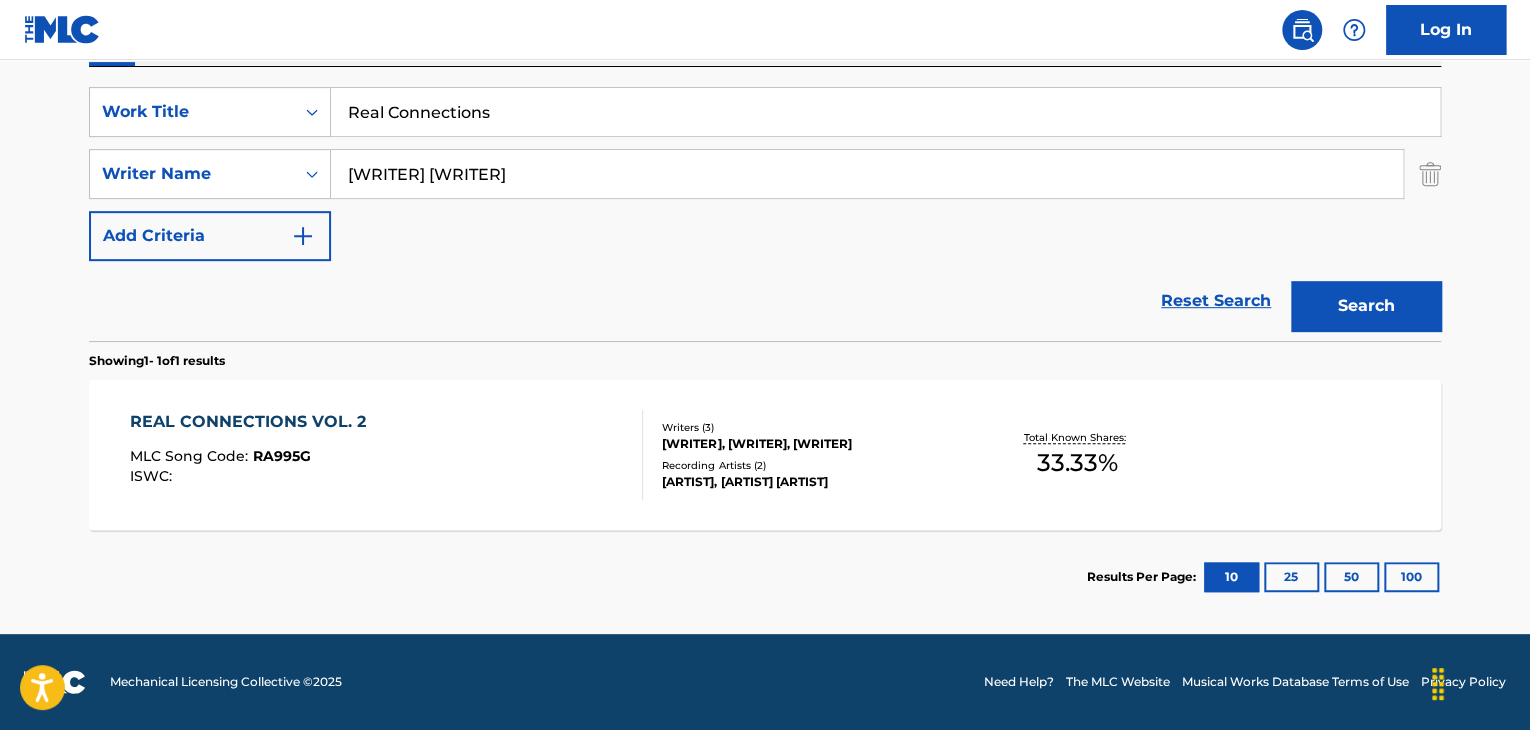 drag, startPoint x: 511, startPoint y: 174, endPoint x: 0, endPoint y: 119, distance: 513.95135 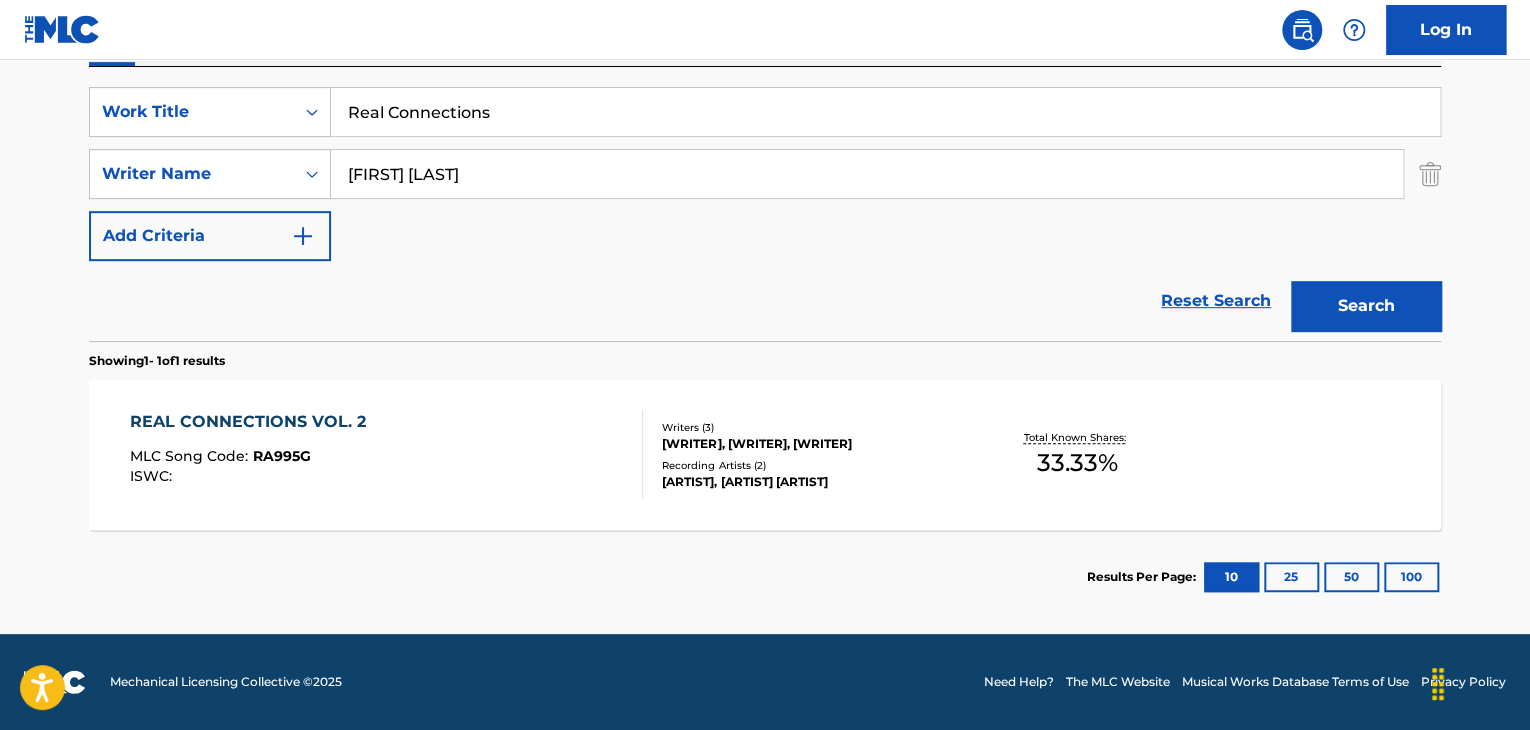 type on "[FIRST] [LAST]" 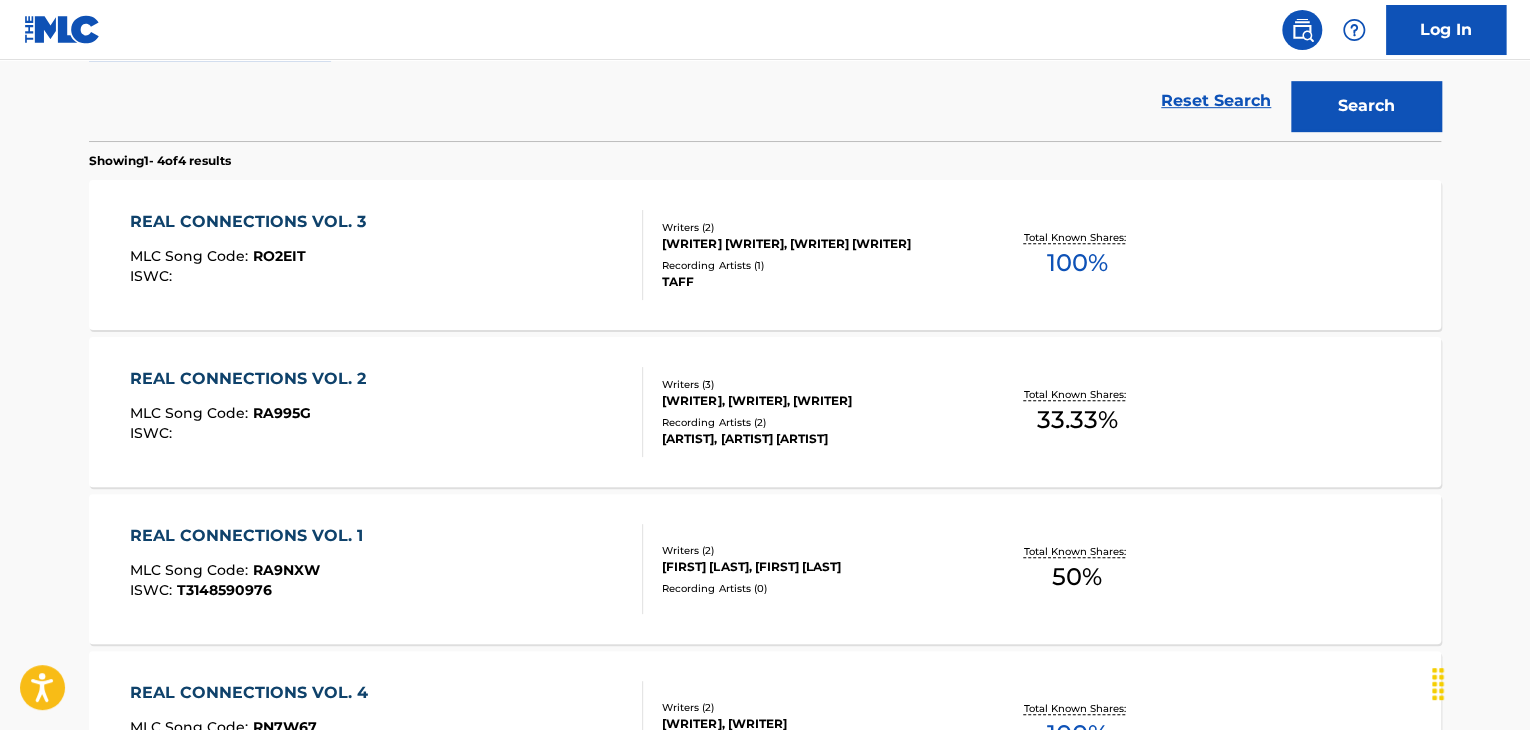 scroll, scrollTop: 758, scrollLeft: 0, axis: vertical 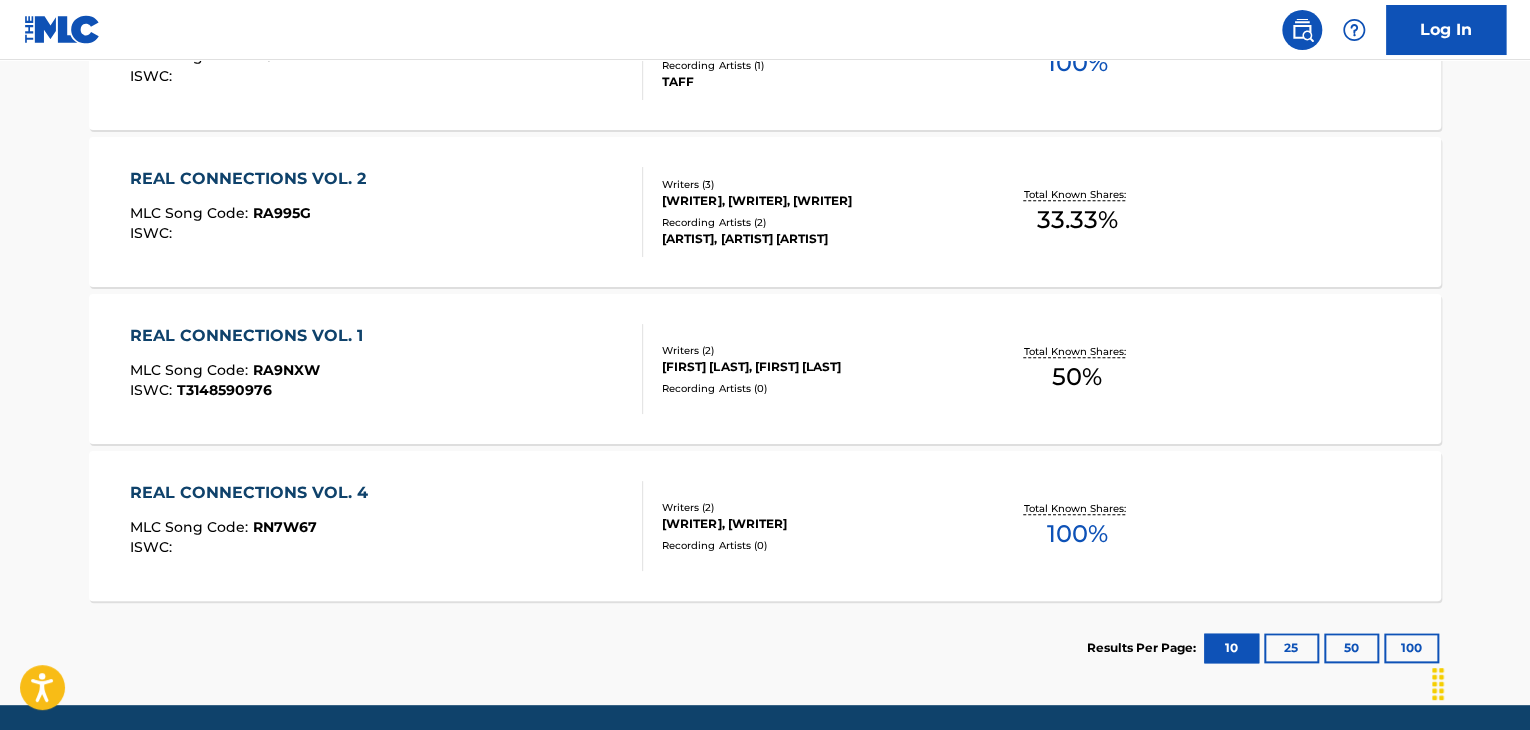 click on "REAL CONNECTIONS VOL. 4 MLC Song Code : RN7W67 ISWC :" at bounding box center [254, 526] 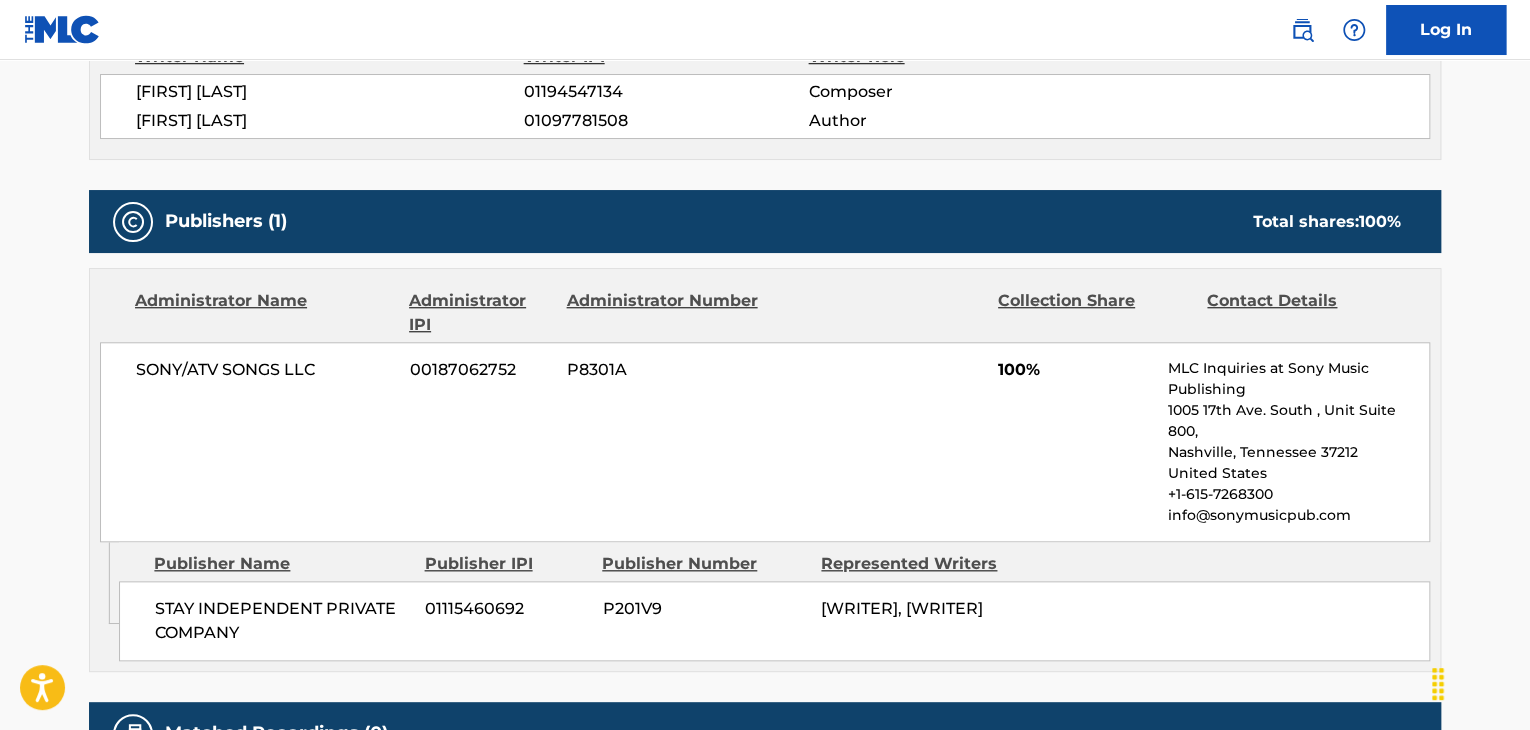 scroll, scrollTop: 0, scrollLeft: 0, axis: both 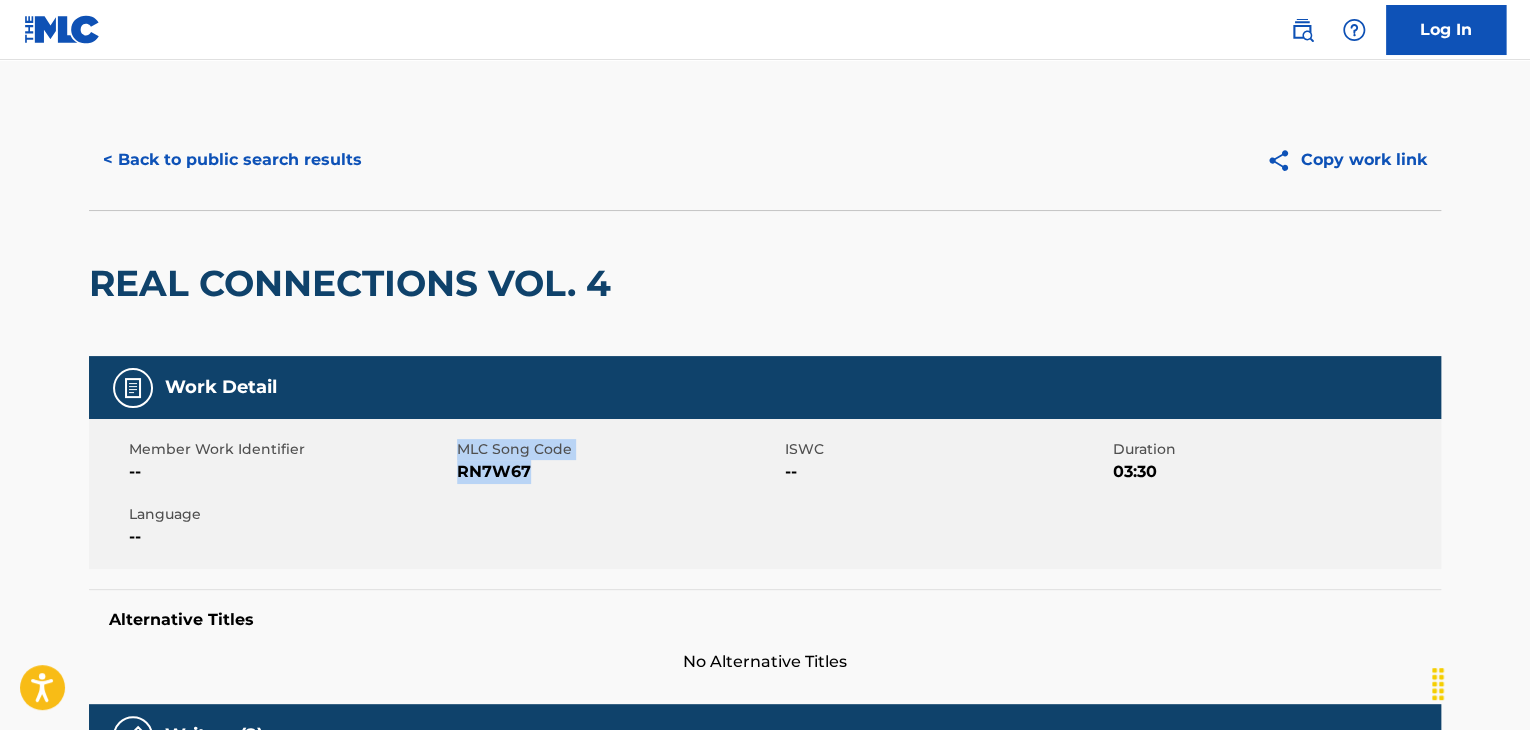 drag, startPoint x: 456, startPoint y: 467, endPoint x: 569, endPoint y: 474, distance: 113.216606 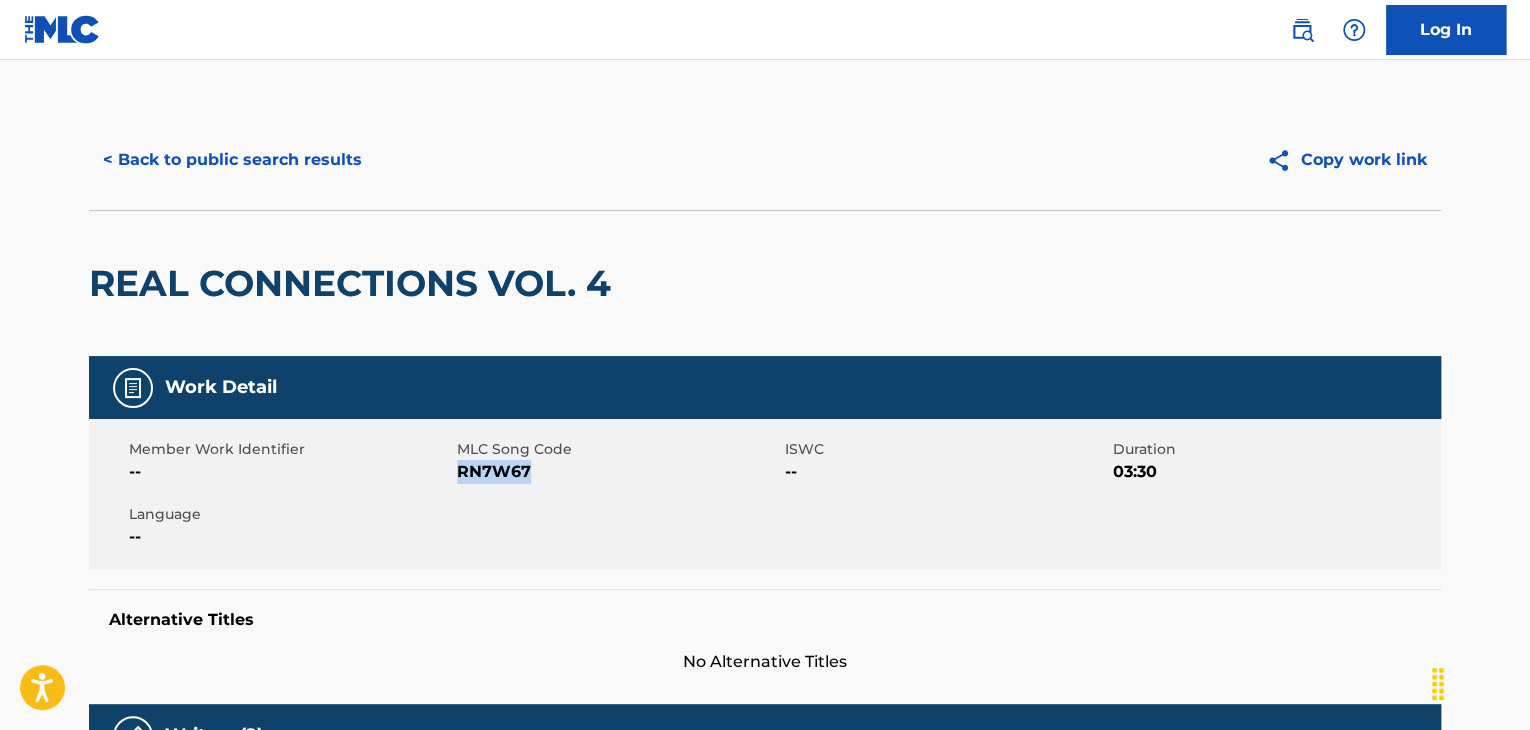 drag, startPoint x: 532, startPoint y: 477, endPoint x: 458, endPoint y: 478, distance: 74.00676 